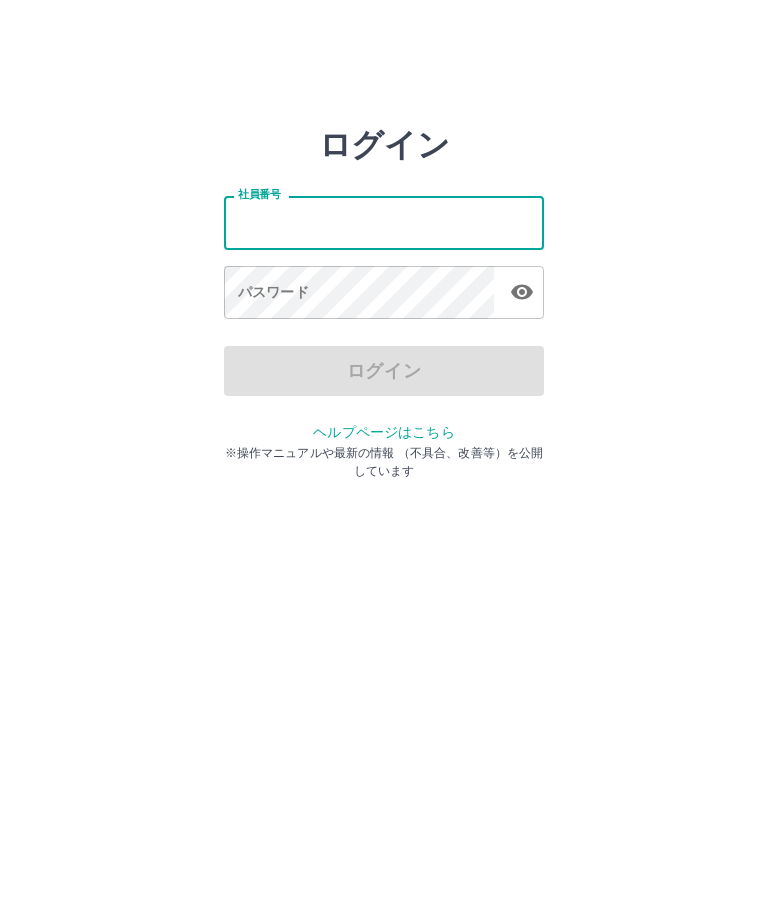scroll, scrollTop: 0, scrollLeft: 0, axis: both 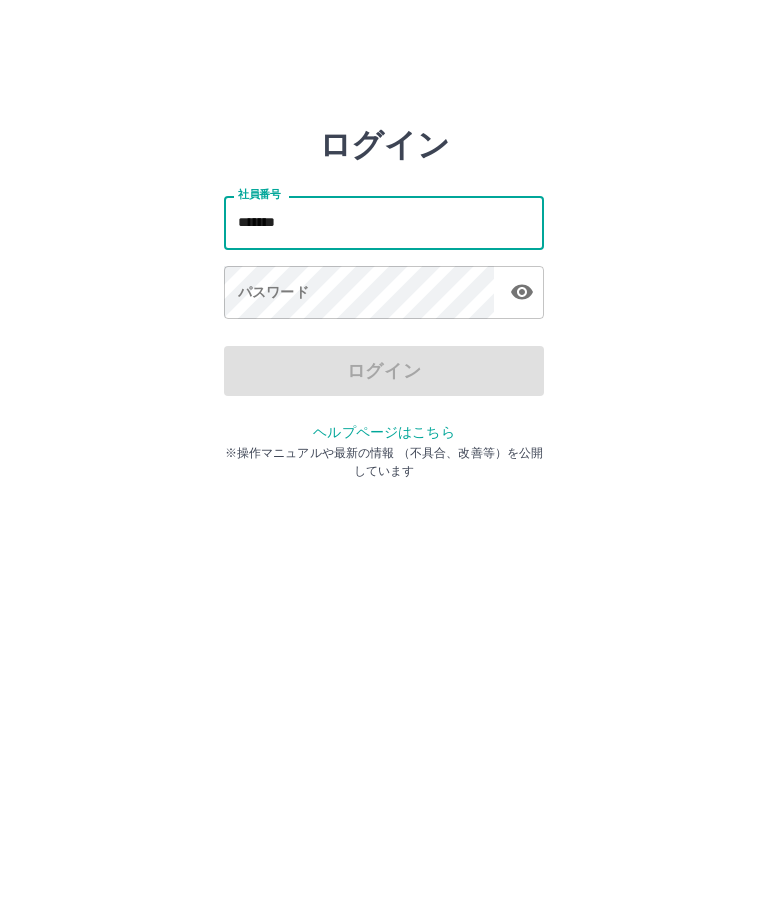 type on "*******" 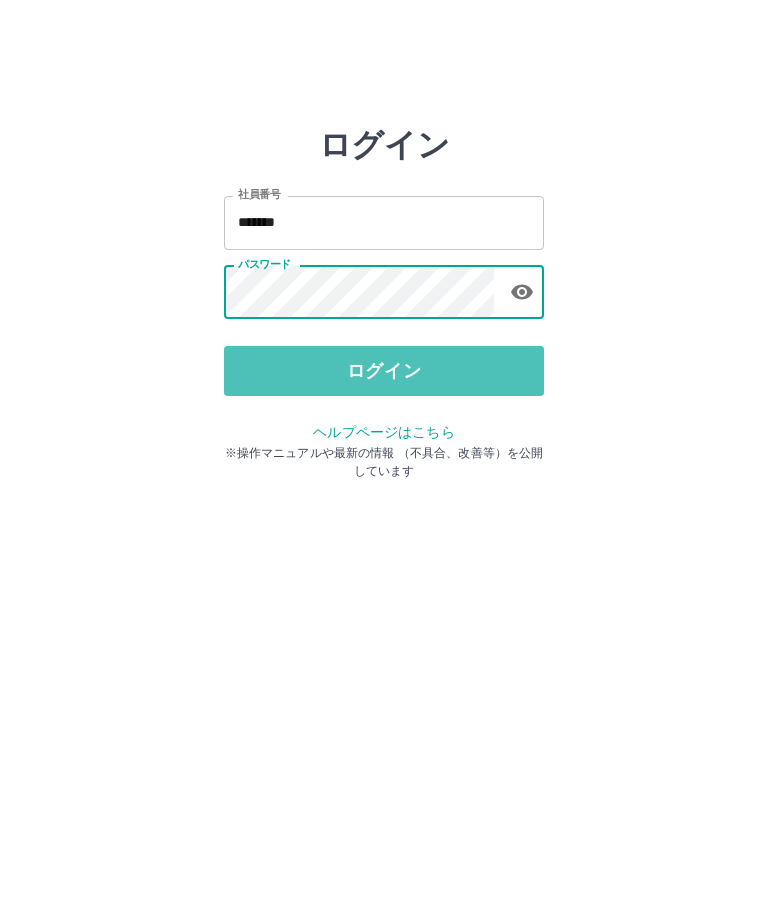 click on "ログイン" at bounding box center [384, 371] 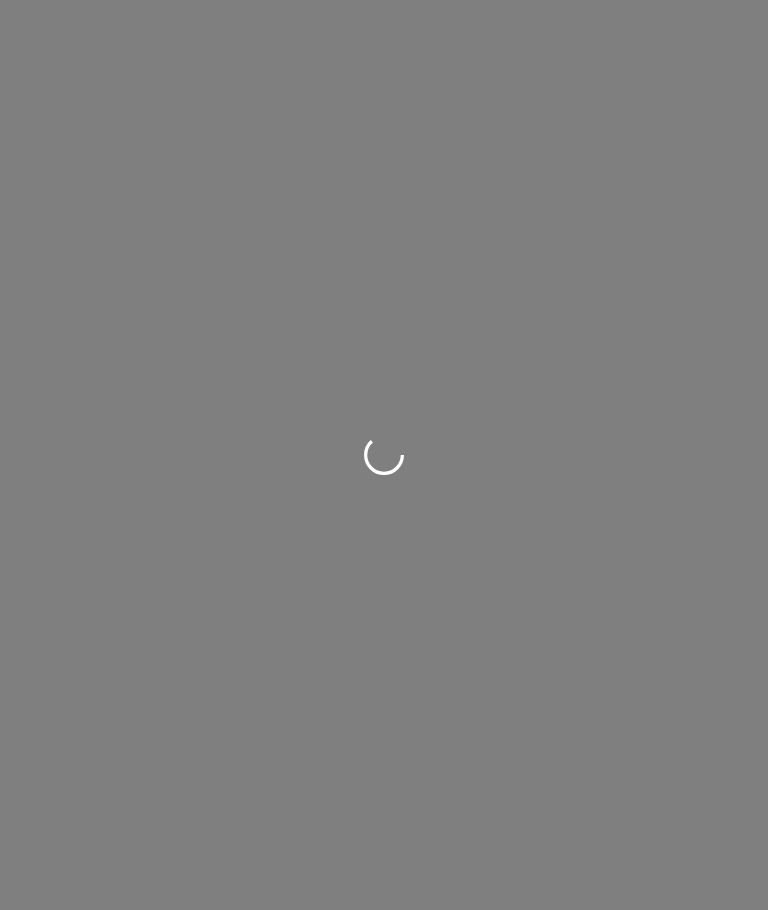 scroll, scrollTop: 0, scrollLeft: 0, axis: both 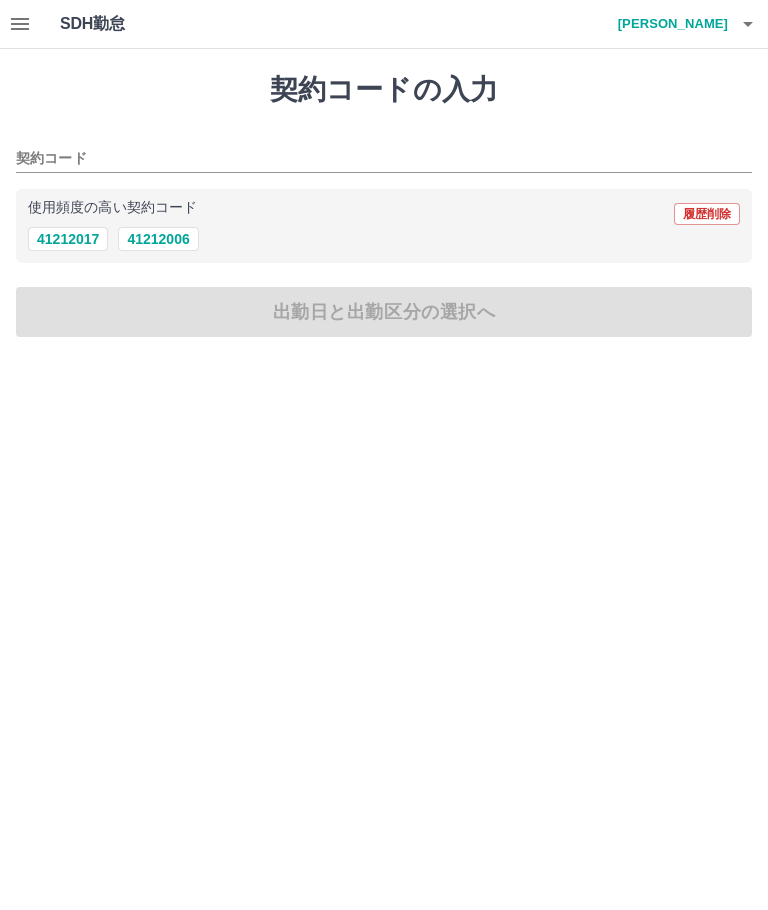 click on "41212006" at bounding box center [158, 239] 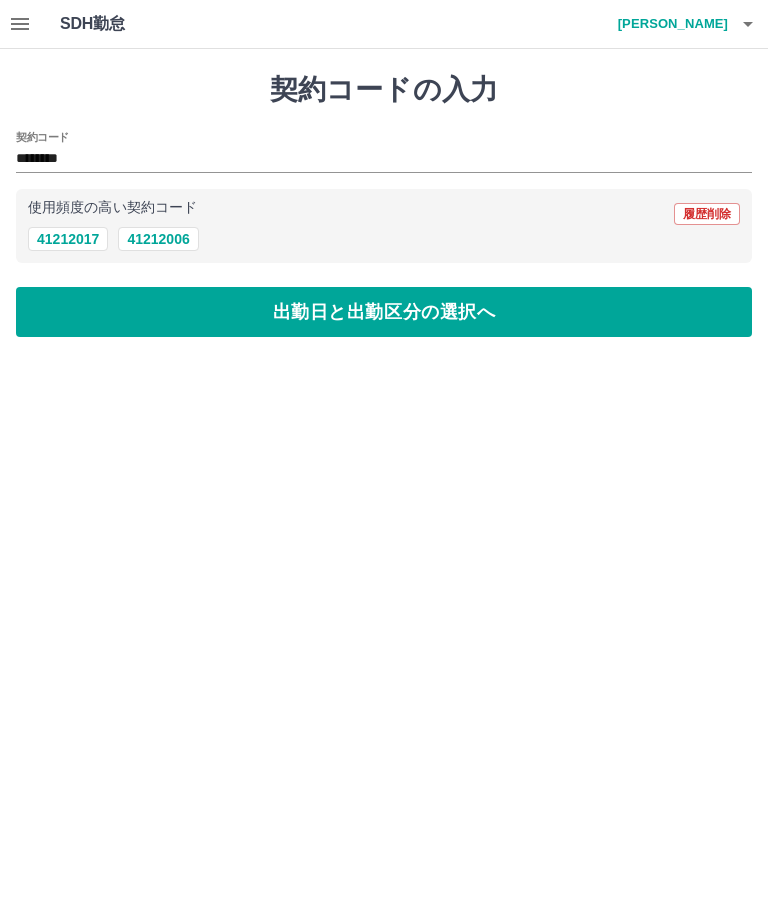 click on "出勤日と出勤区分の選択へ" at bounding box center [384, 312] 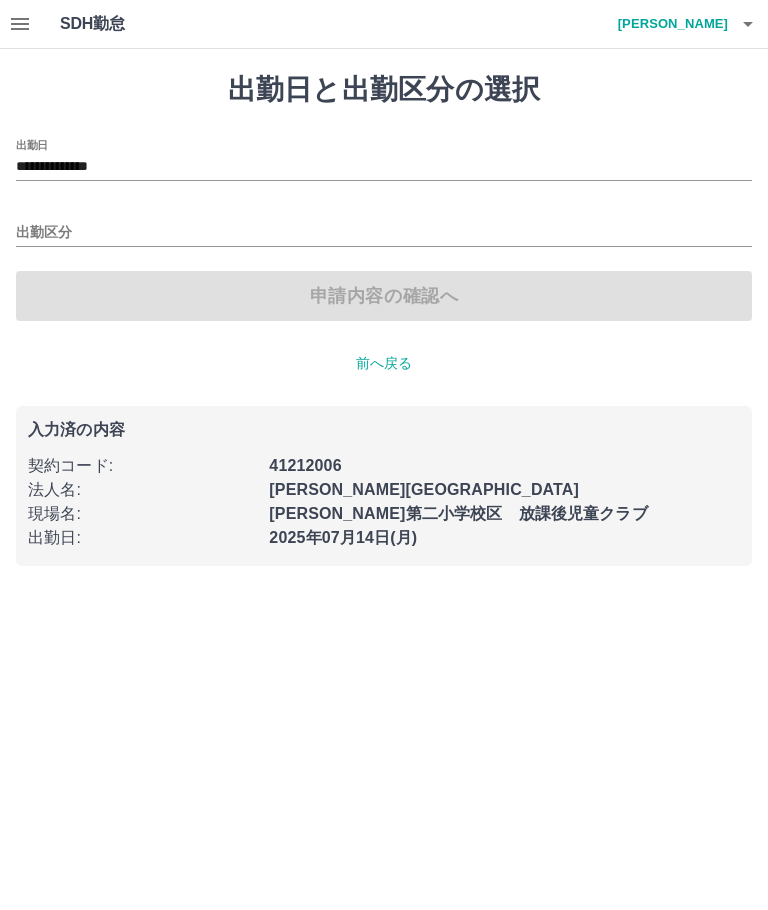 click on "出勤区分" at bounding box center (384, 233) 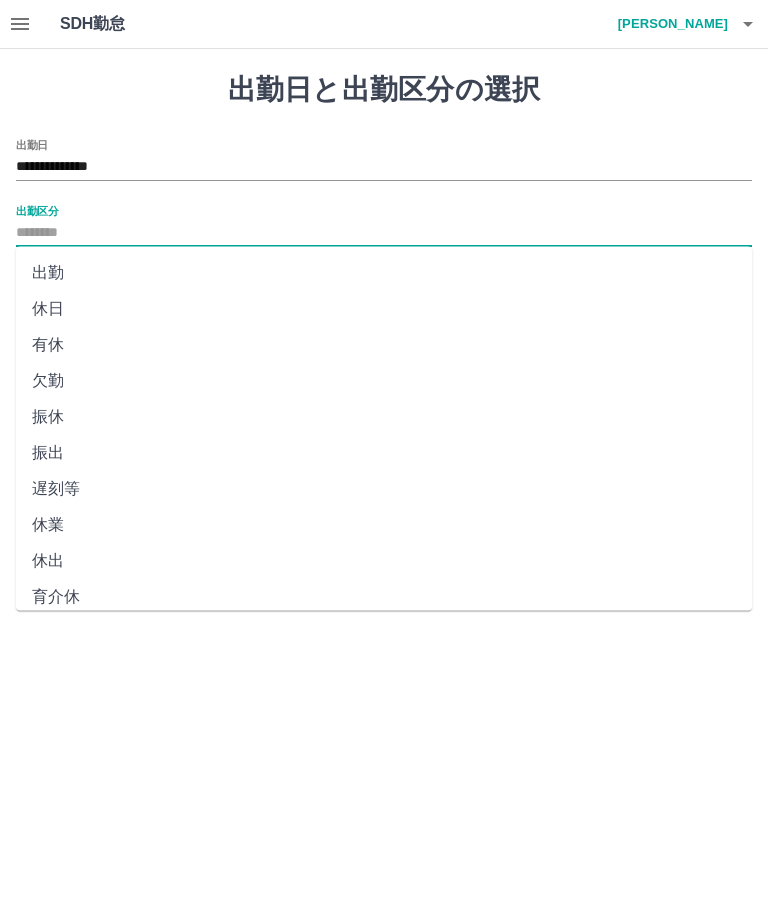 click on "出勤" at bounding box center (384, 273) 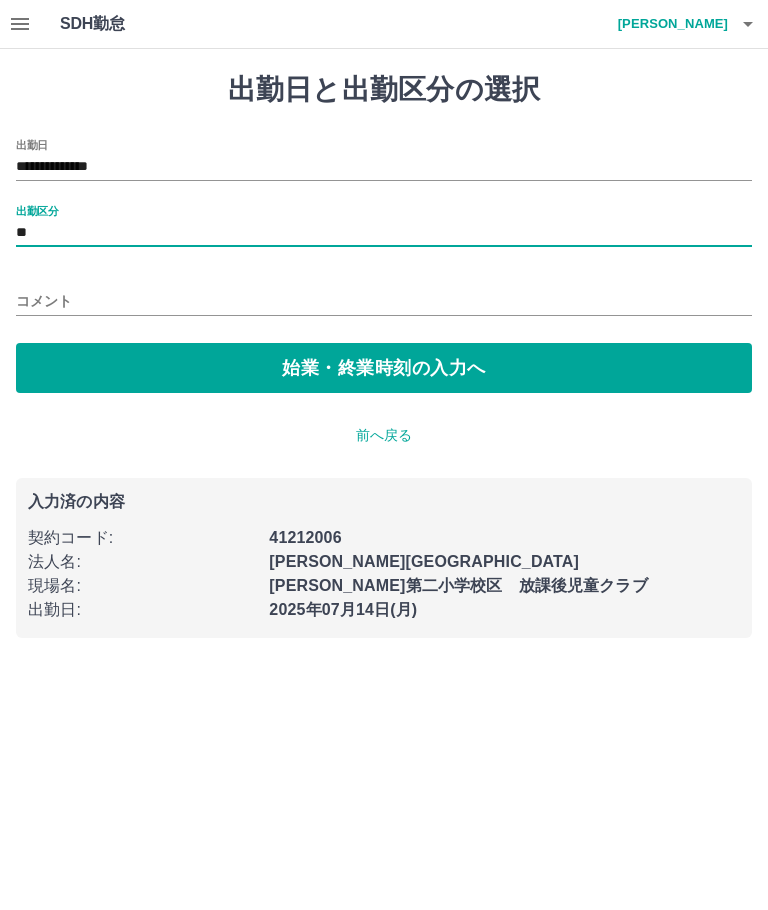 click on "始業・終業時刻の入力へ" at bounding box center (384, 368) 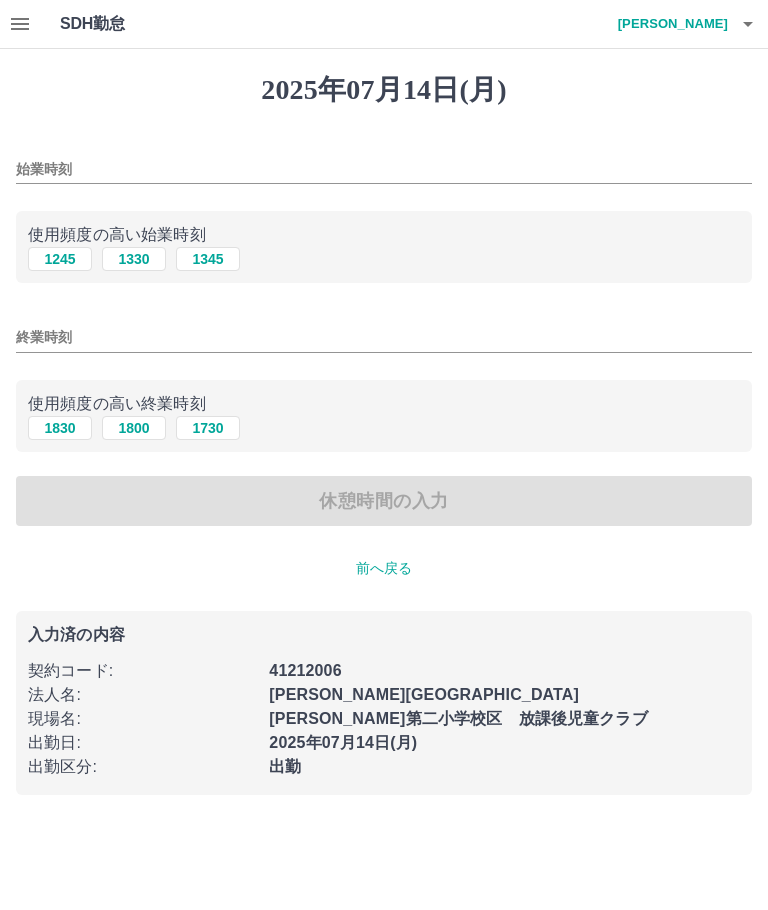 click on "始業時刻" at bounding box center (384, 169) 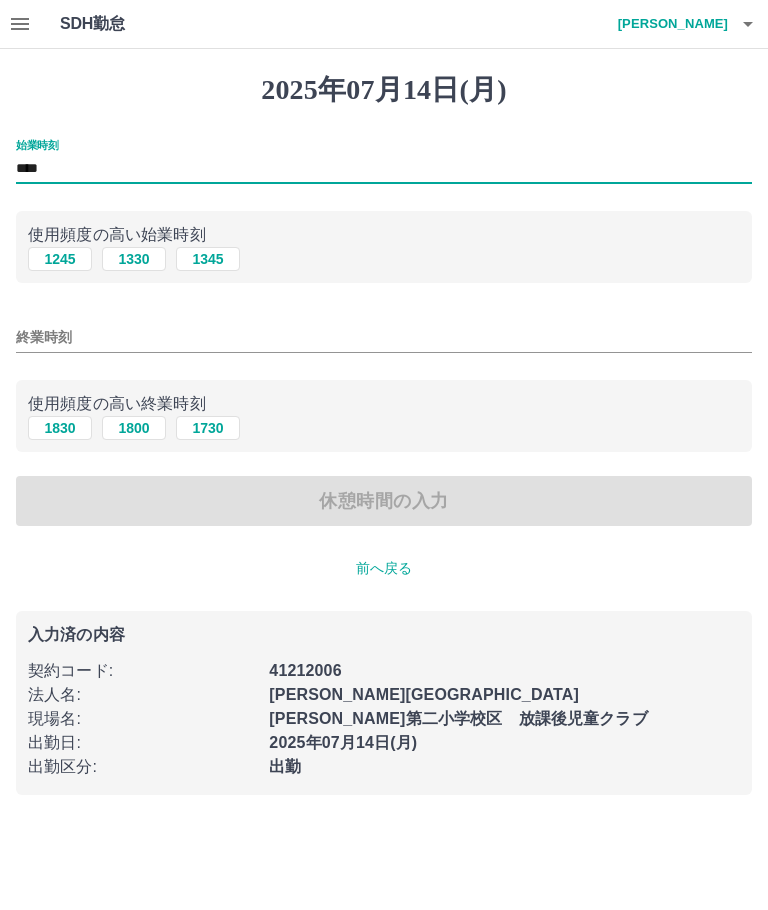 type on "****" 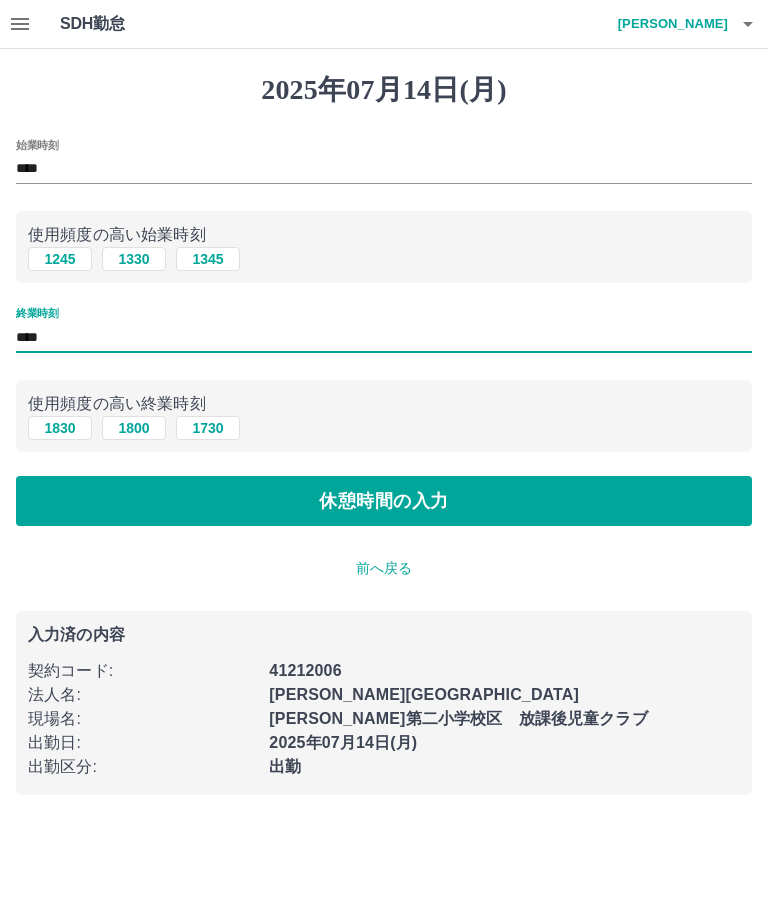 type on "****" 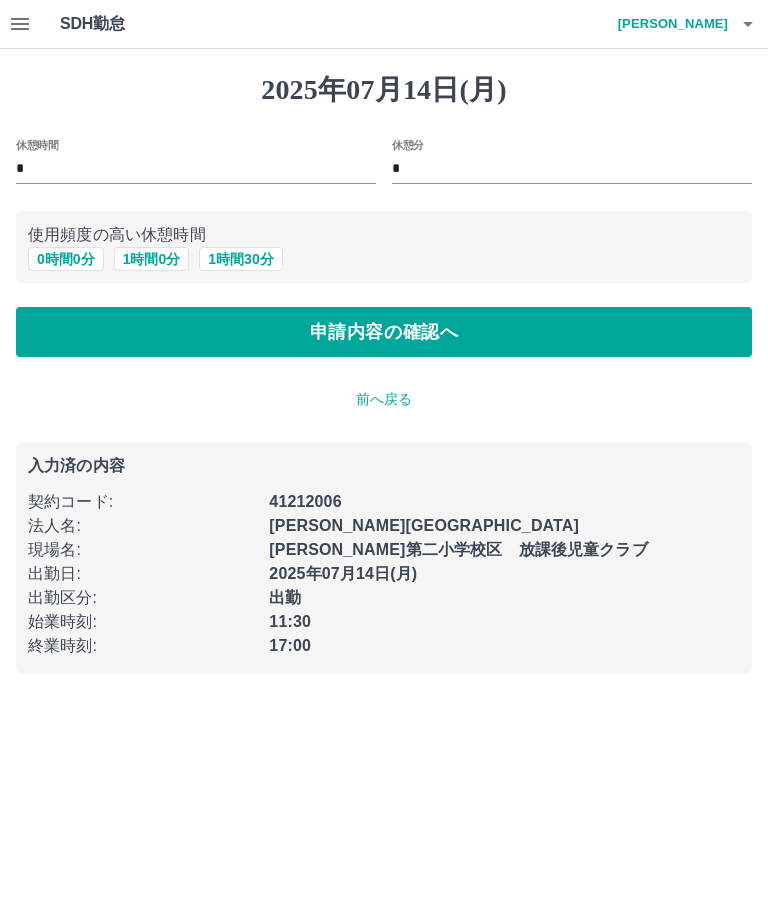 click on "0 時間 0 分" at bounding box center (66, 259) 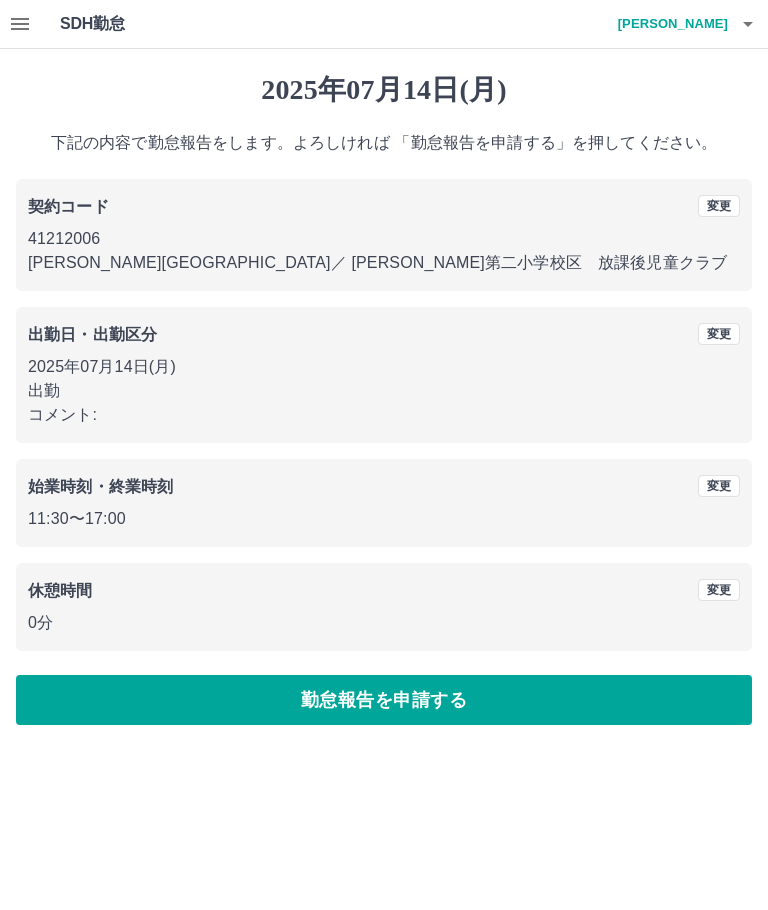 click on "勤怠報告を申請する" at bounding box center [384, 700] 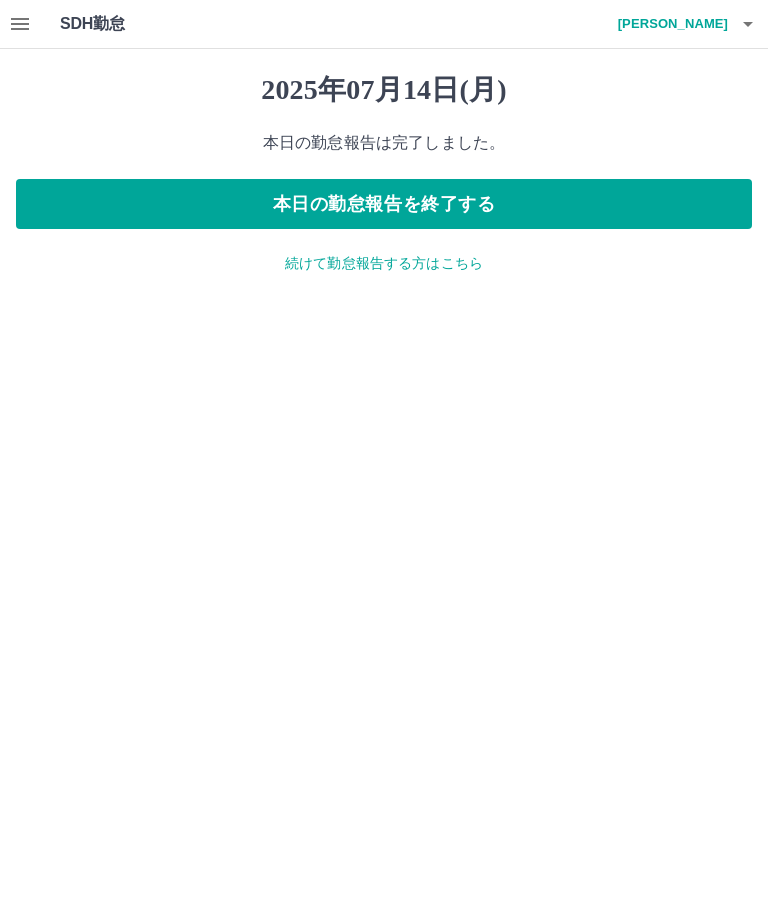 click on "SDH勤怠 仲田　恵子 2025年07月14日(月) 本日の勤怠報告は完了しました。 本日の勤怠報告を終了する 続けて勤怠報告する方はこちら SDH勤怠" at bounding box center [384, 149] 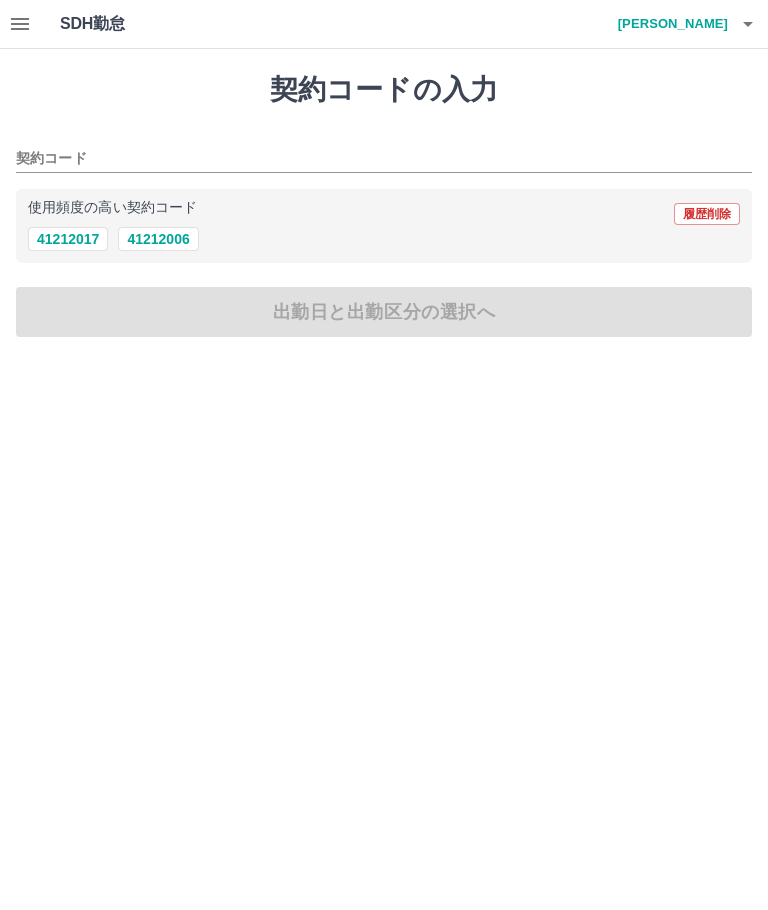 click on "41212006" at bounding box center [158, 239] 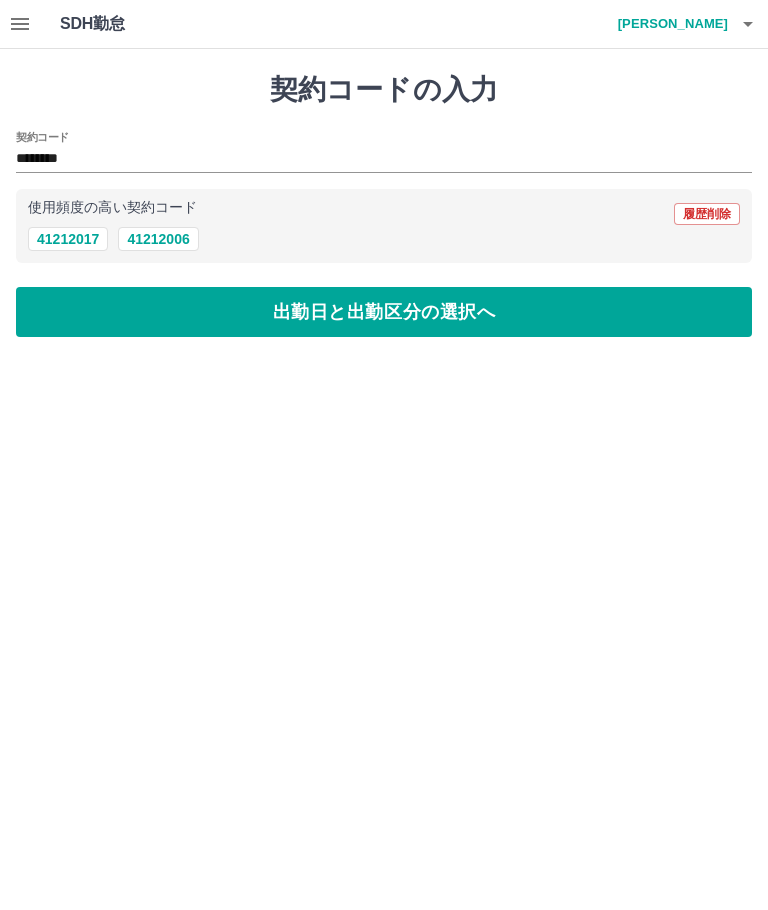 click on "出勤日と出勤区分の選択へ" at bounding box center [384, 312] 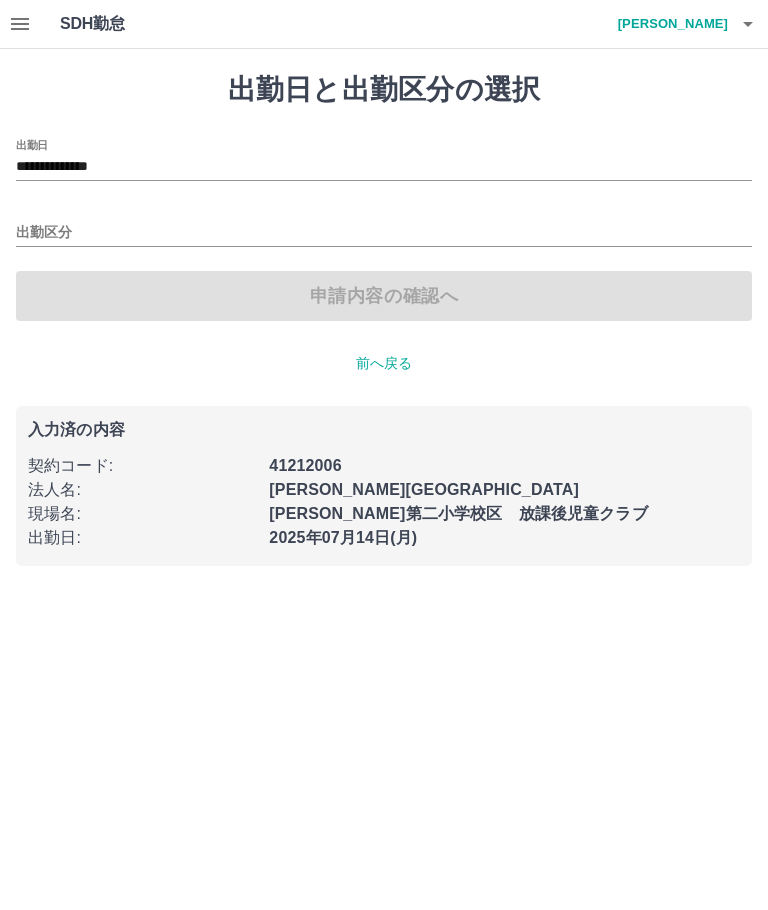 click on "**********" at bounding box center (384, 167) 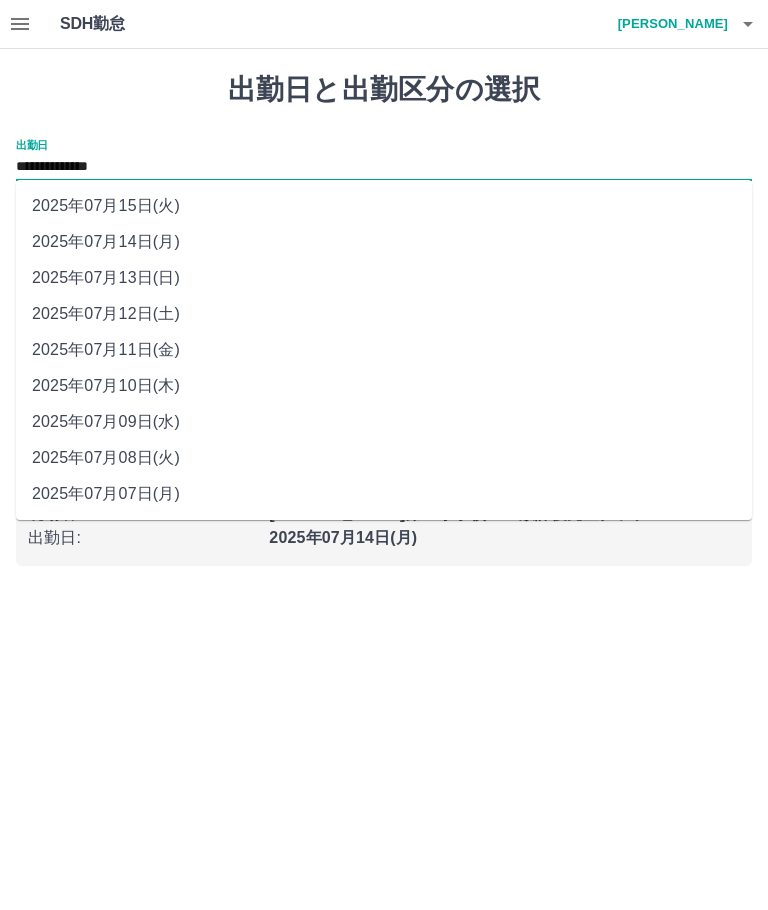 click on "2025年07月12日(土)" at bounding box center [384, 314] 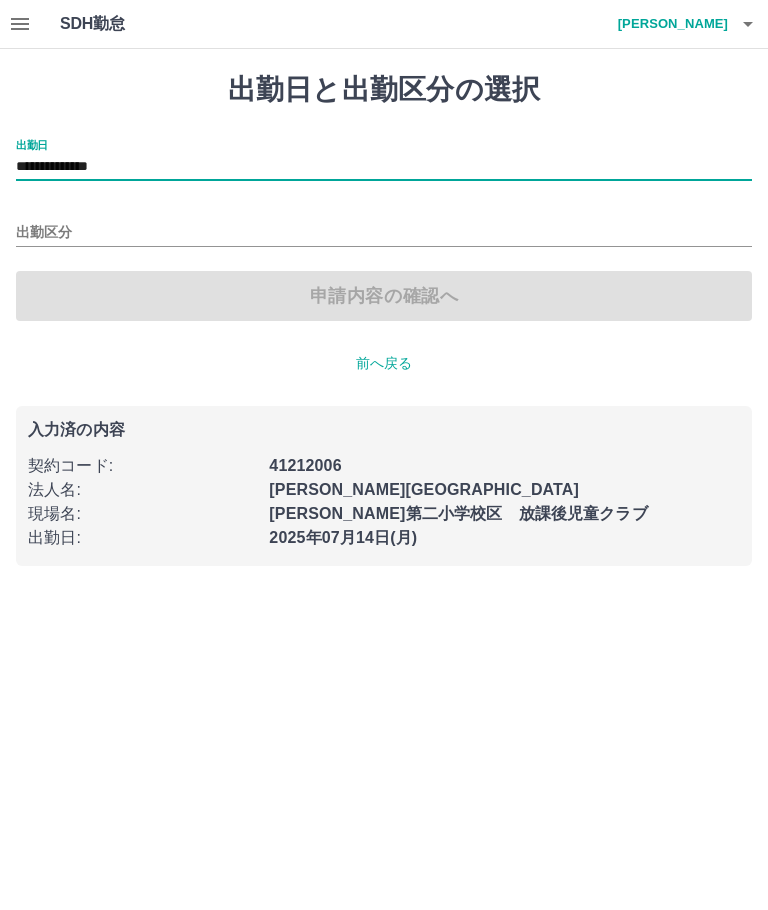 click on "出勤区分" at bounding box center [384, 233] 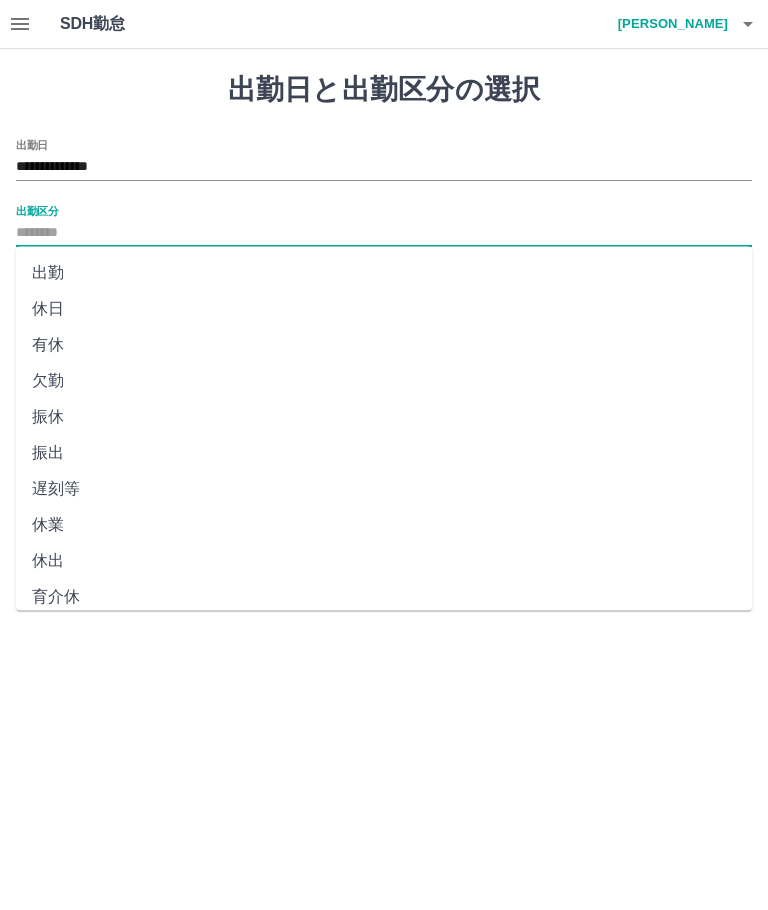 click on "休日" at bounding box center [384, 309] 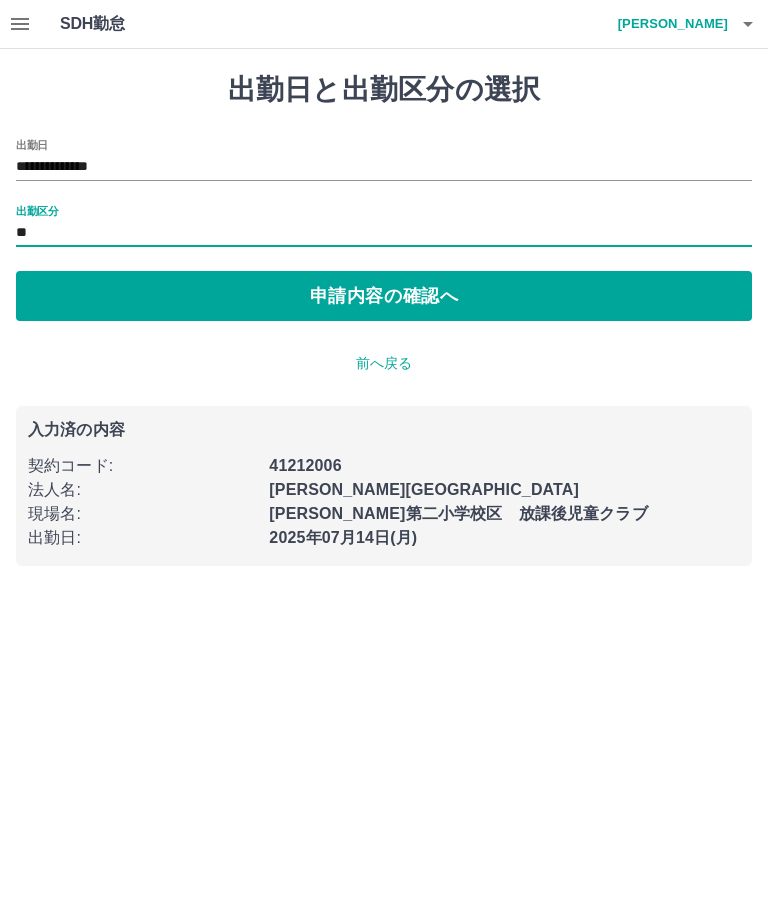 click on "申請内容の確認へ" at bounding box center [384, 296] 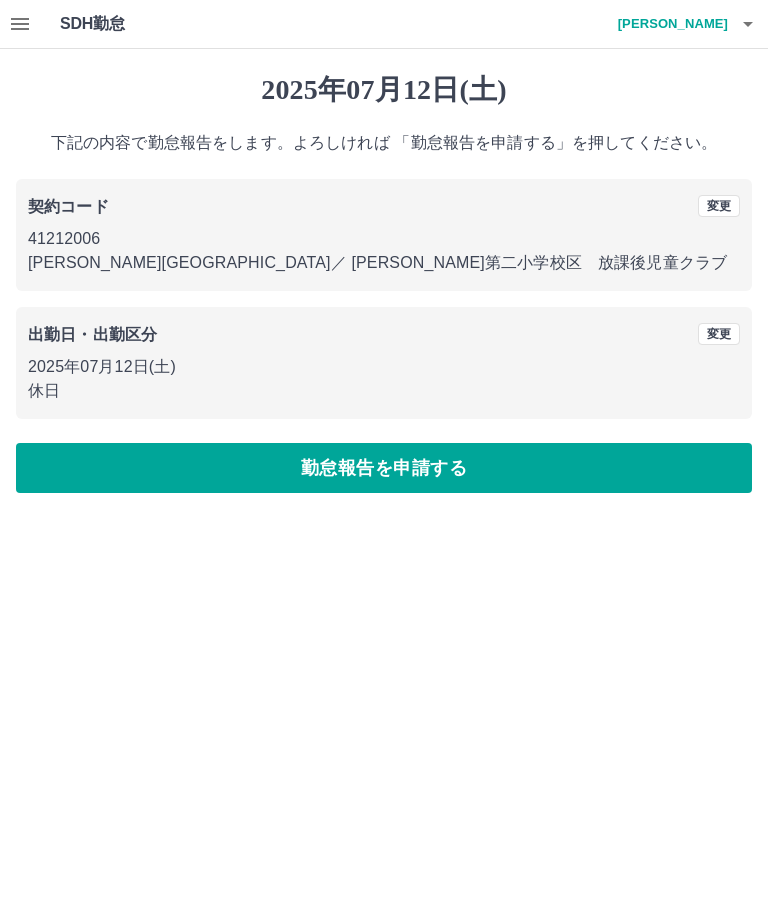 click on "勤怠報告を申請する" at bounding box center [384, 468] 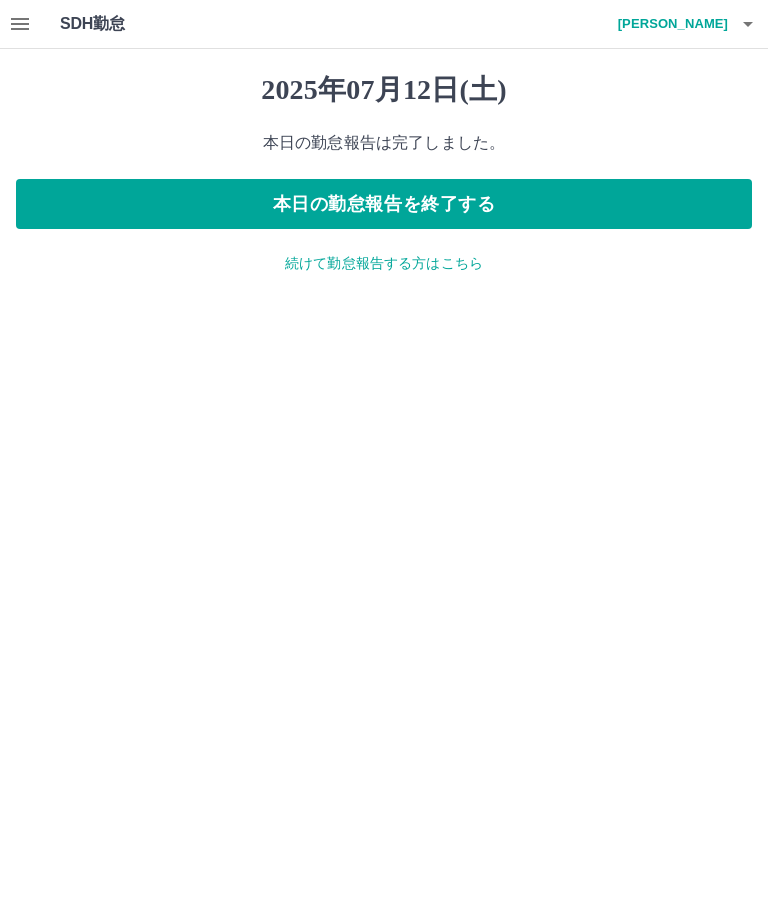 click on "続けて勤怠報告する方はこちら" at bounding box center [384, 263] 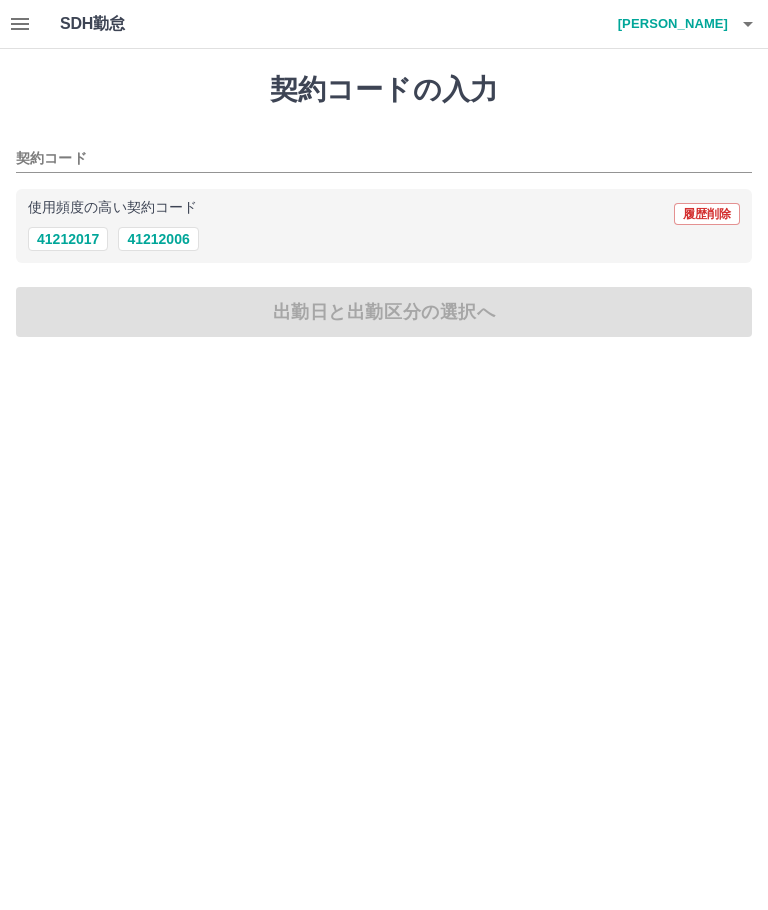 click on "41212006" at bounding box center (158, 239) 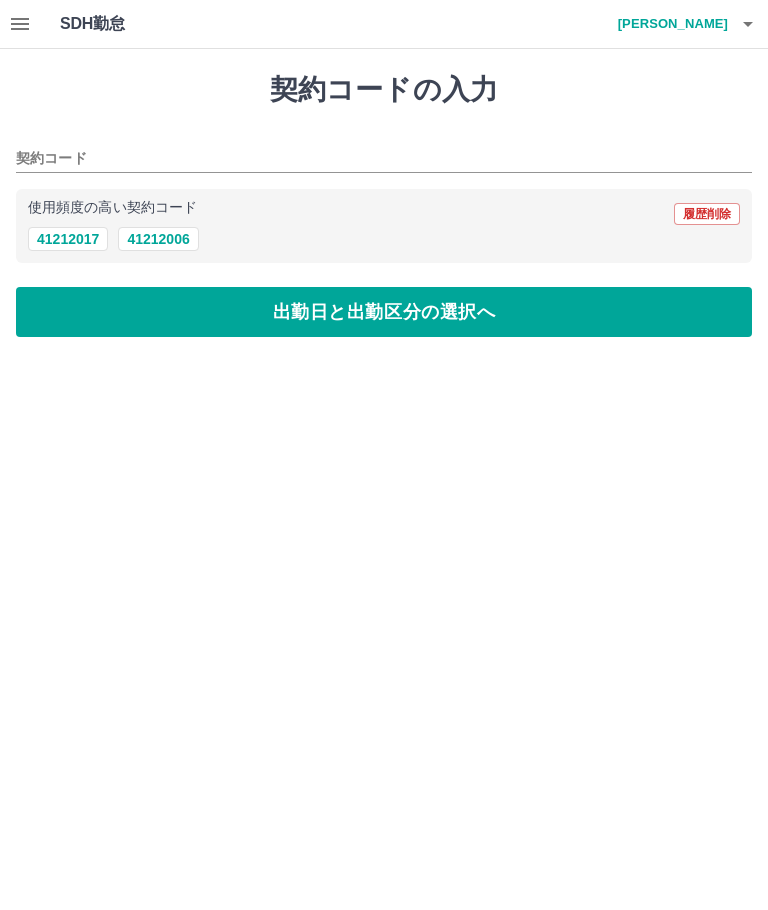 type on "********" 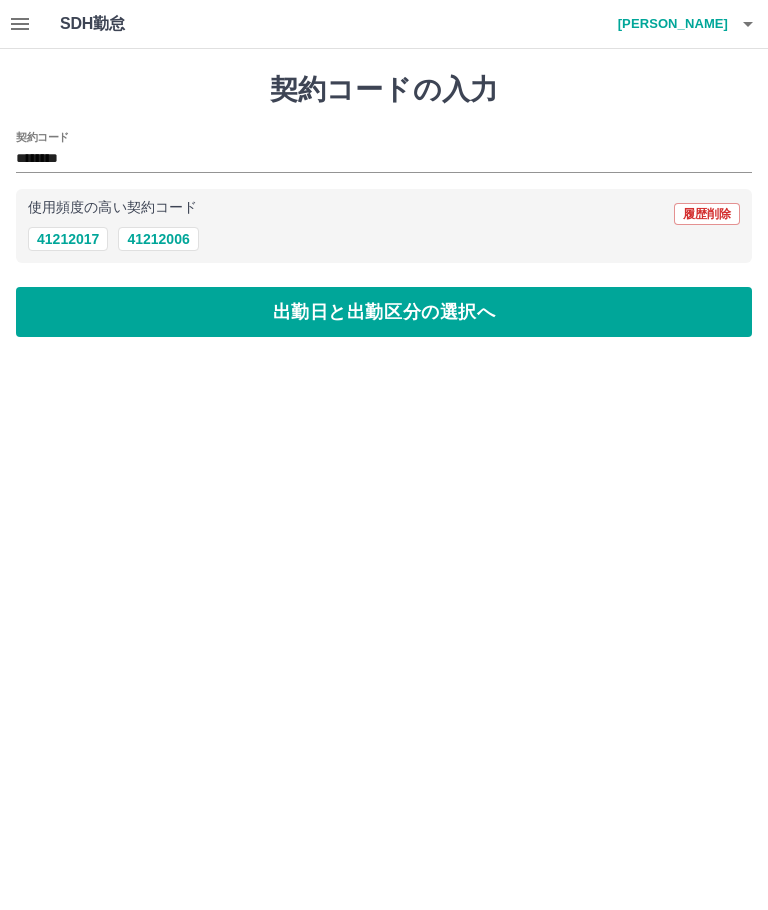click on "出勤日と出勤区分の選択へ" at bounding box center [384, 312] 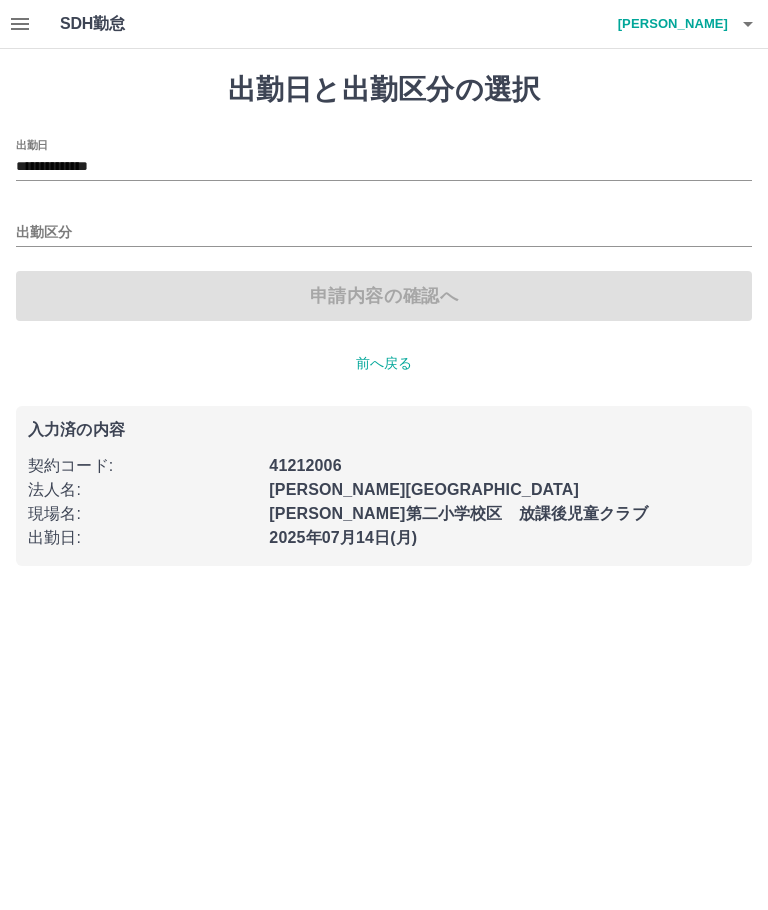 click on "出勤区分" at bounding box center [384, 233] 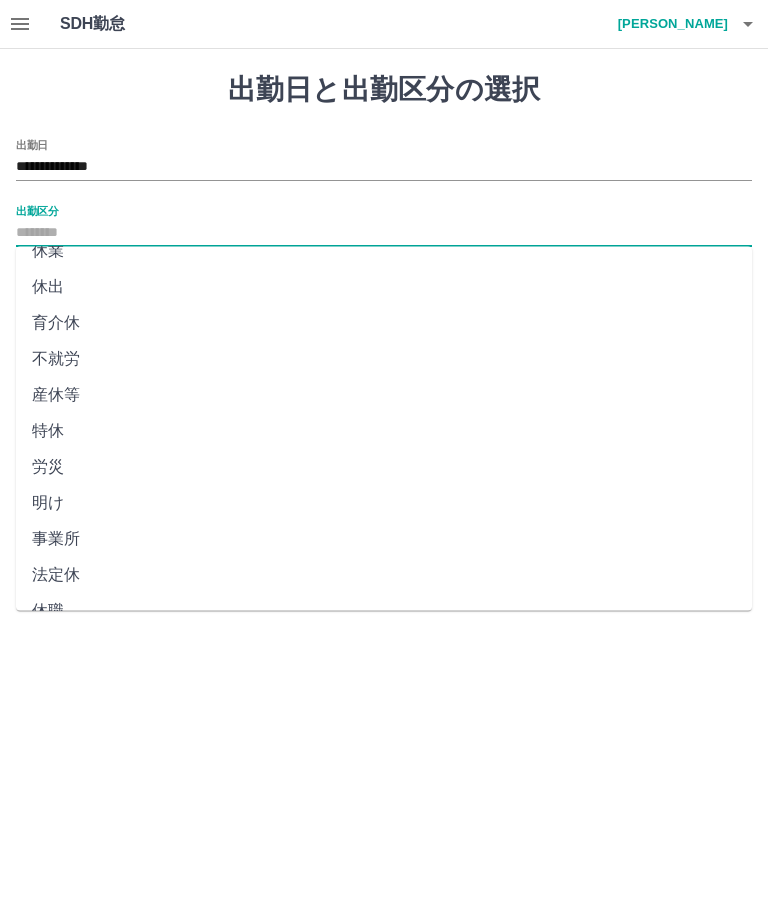 scroll, scrollTop: 272, scrollLeft: 0, axis: vertical 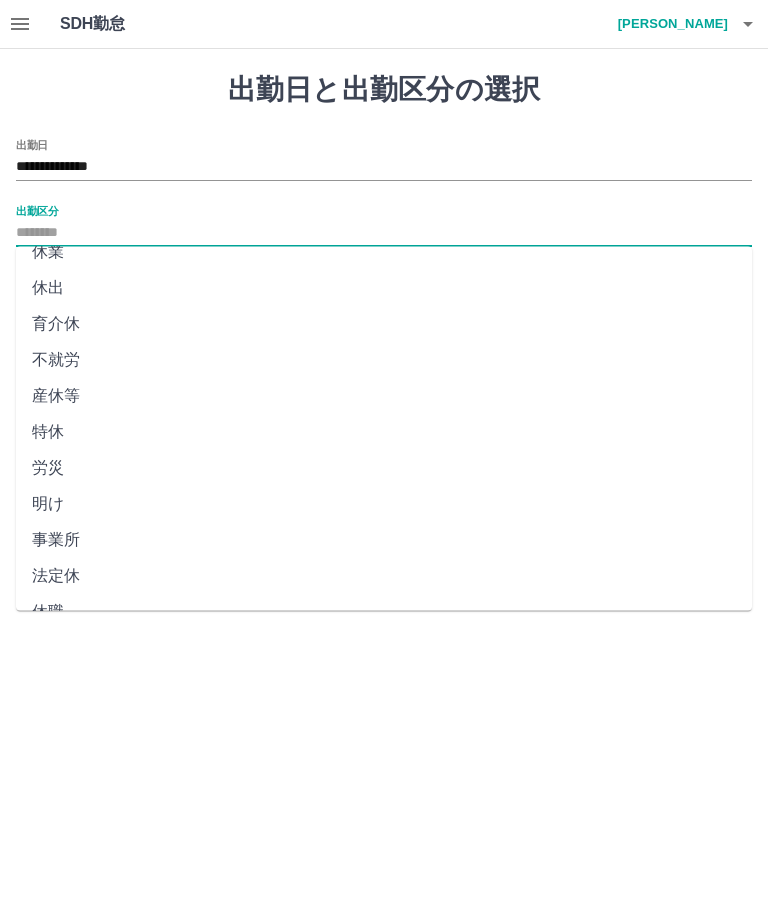 click on "法定休" at bounding box center [384, 577] 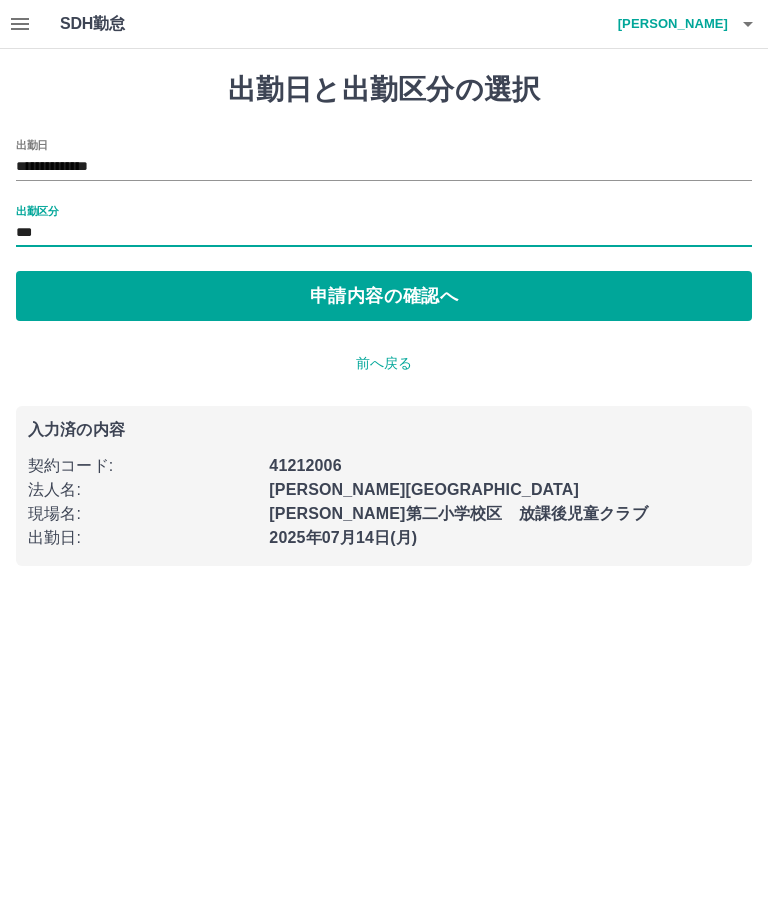 click on "申請内容の確認へ" at bounding box center [384, 296] 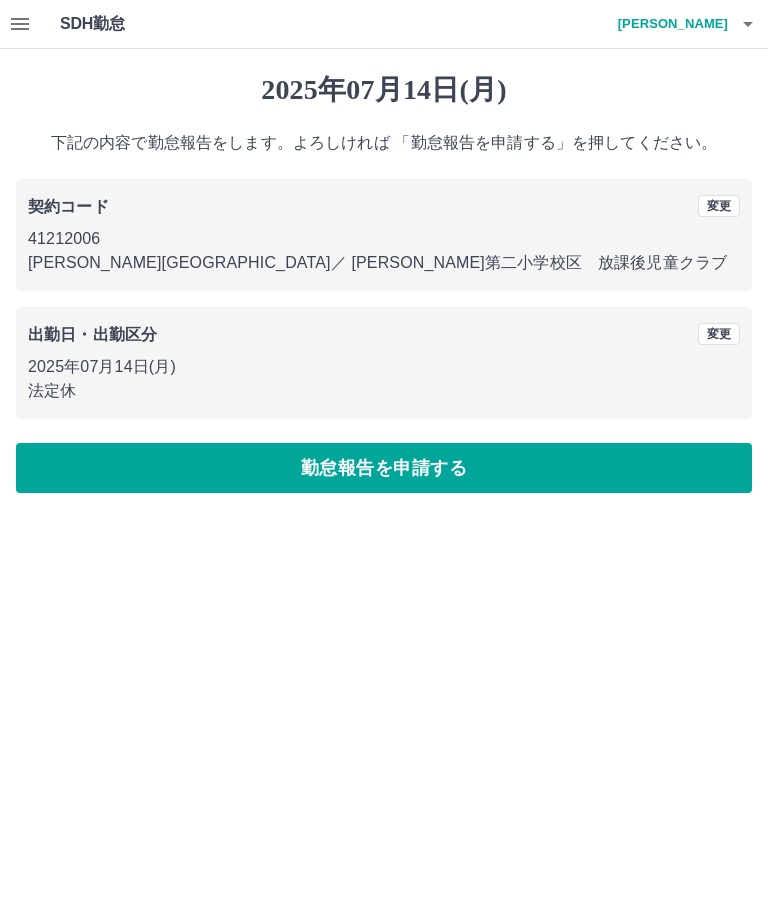 click on "変更" at bounding box center [719, 334] 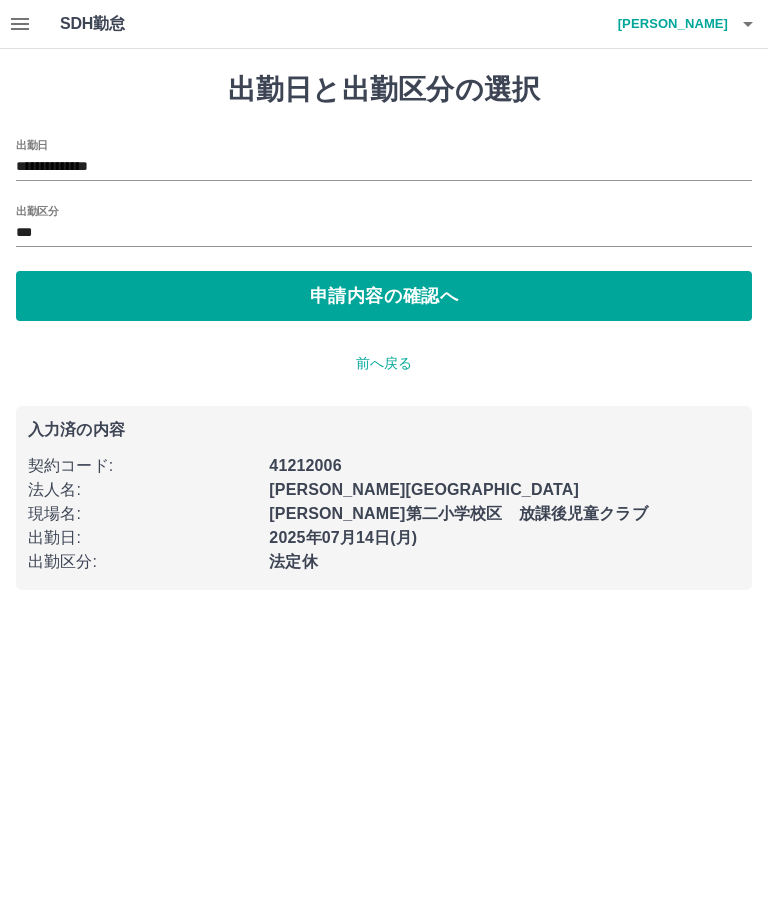 click on "**********" at bounding box center (384, 167) 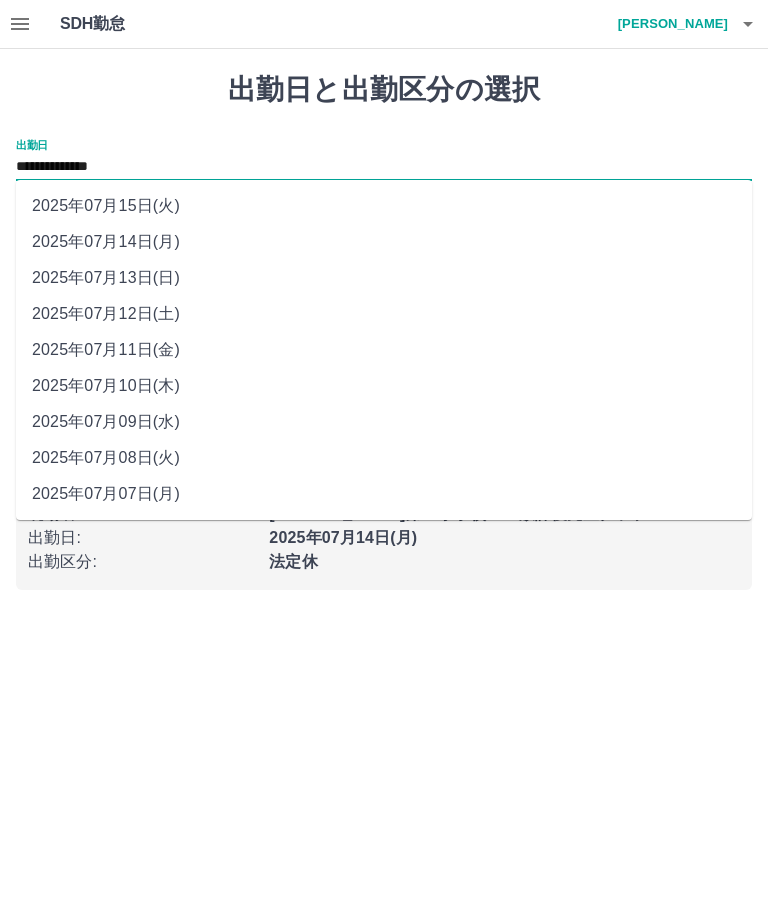 click on "2025年07月13日(日)" at bounding box center [384, 278] 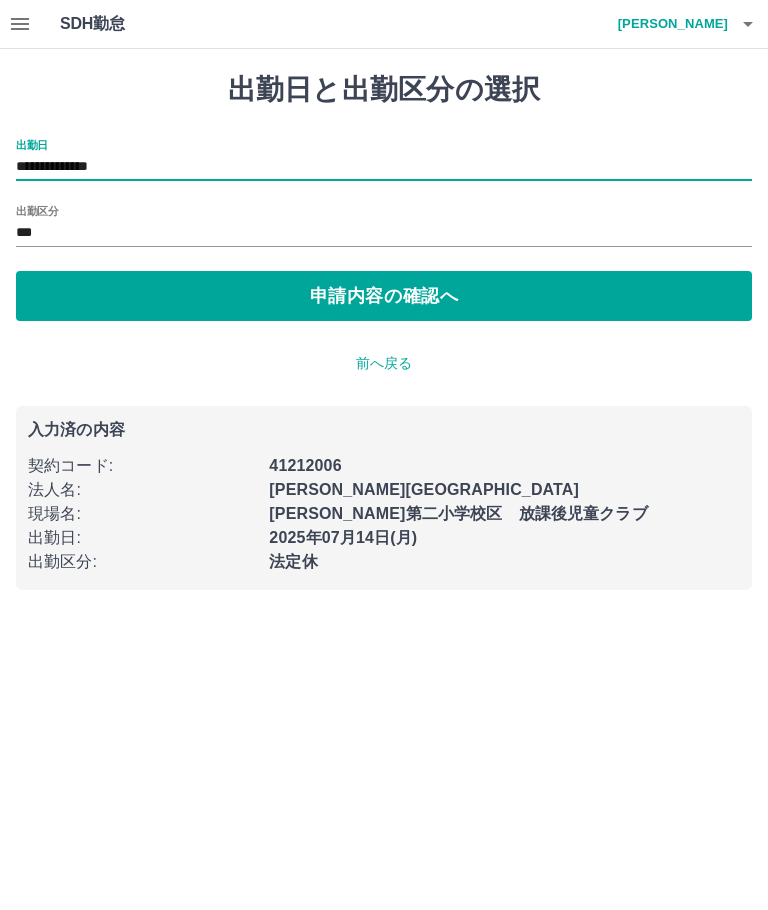 click on "申請内容の確認へ" at bounding box center [384, 296] 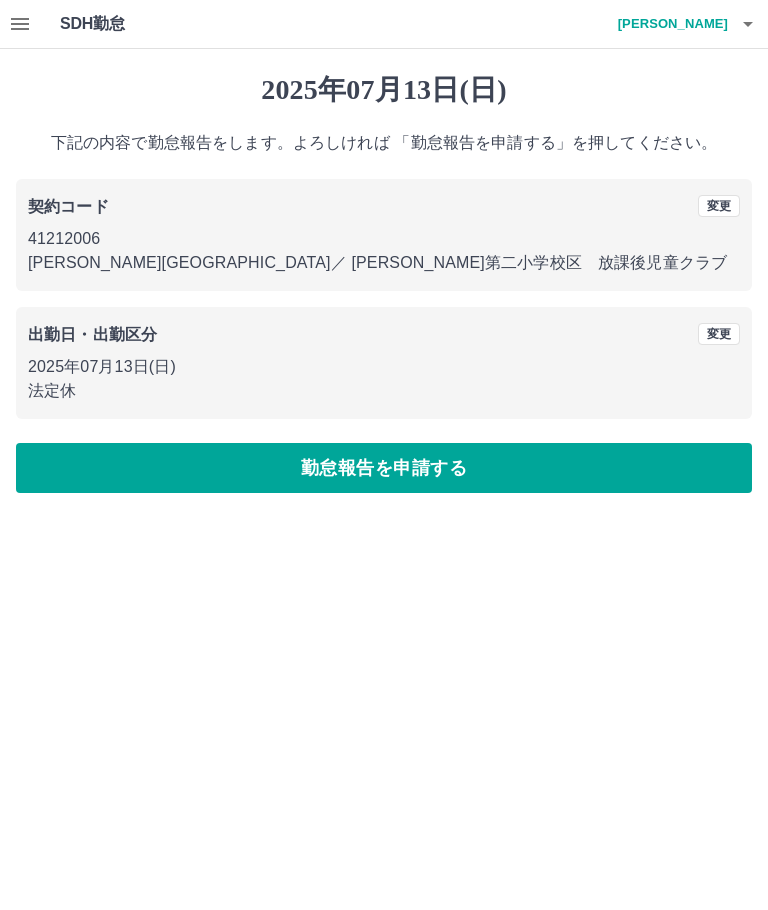 click on "勤怠報告を申請する" at bounding box center (384, 468) 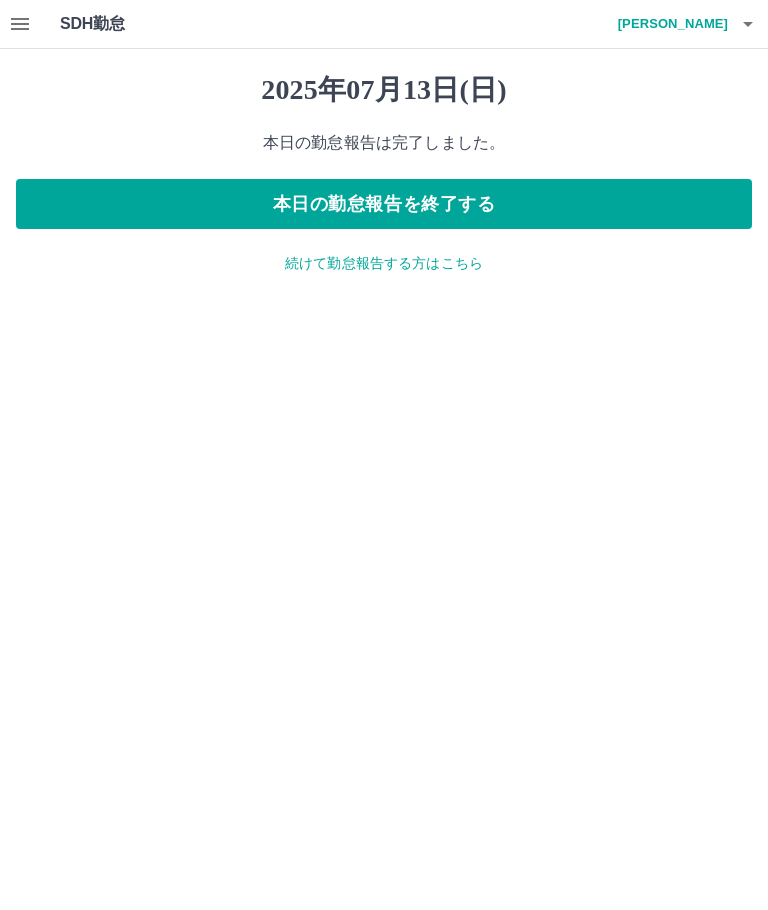 click on "本日の勤怠報告を終了する" at bounding box center (384, 204) 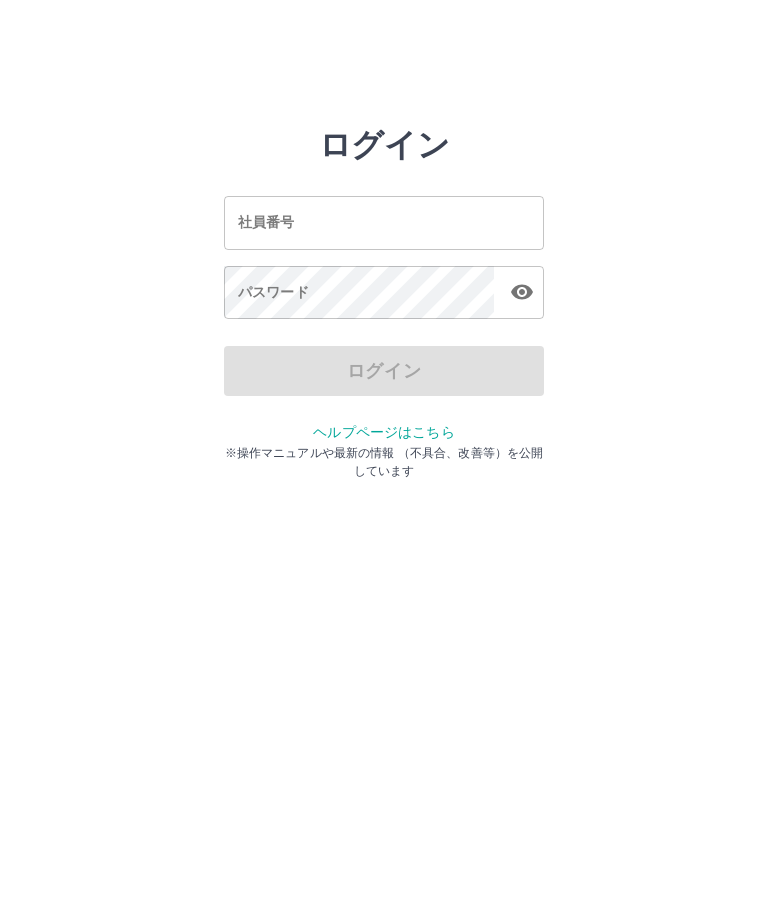 scroll, scrollTop: 0, scrollLeft: 0, axis: both 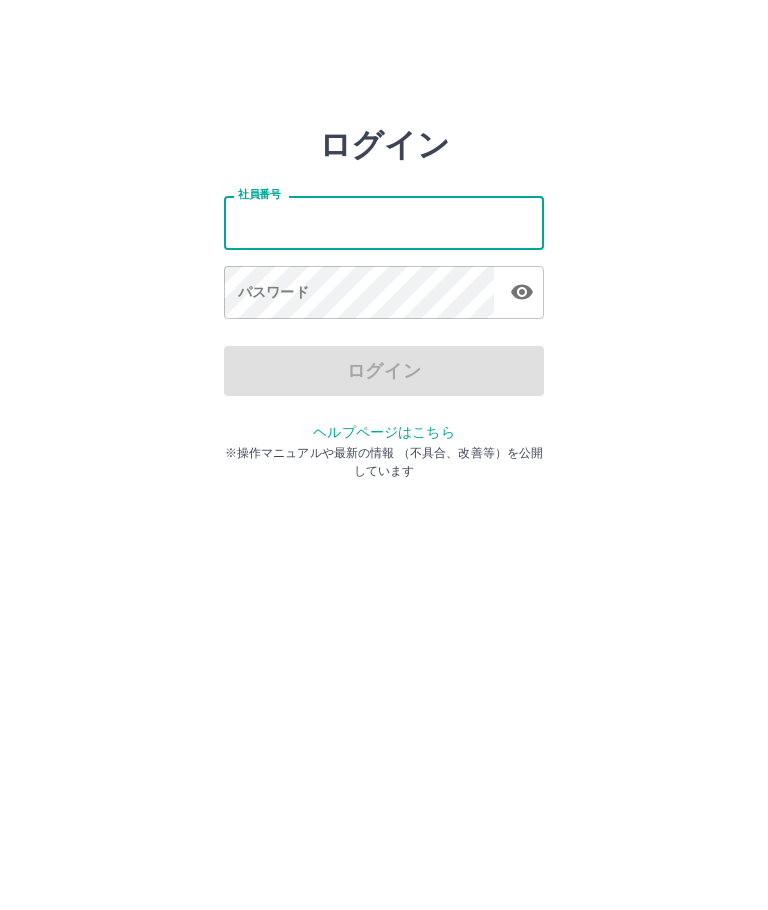 click on "社員番号" at bounding box center [384, 222] 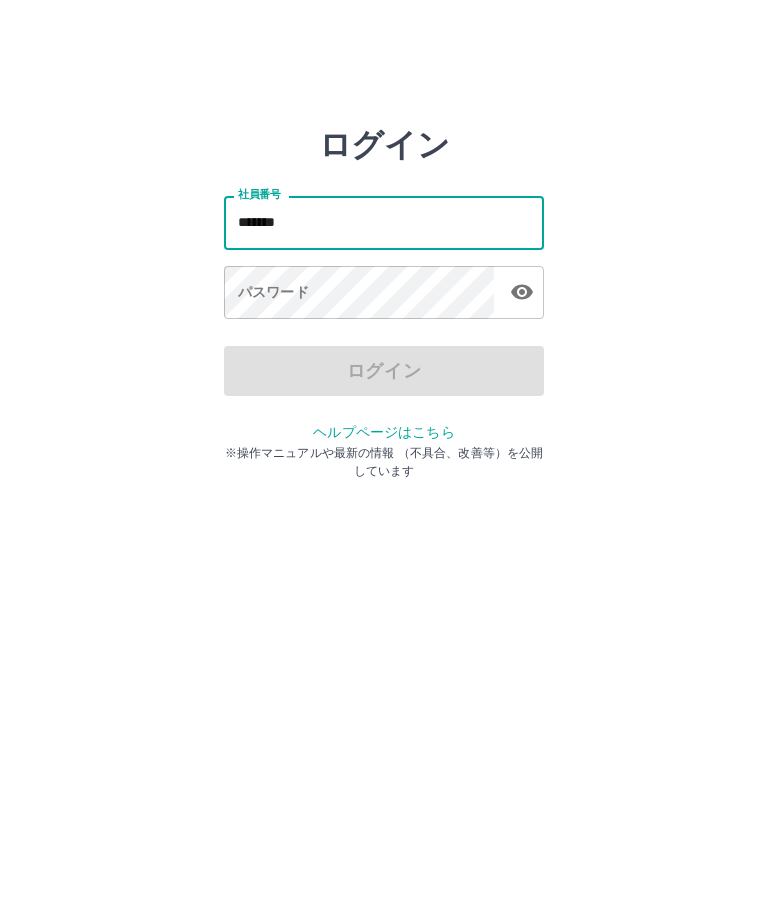 type on "*******" 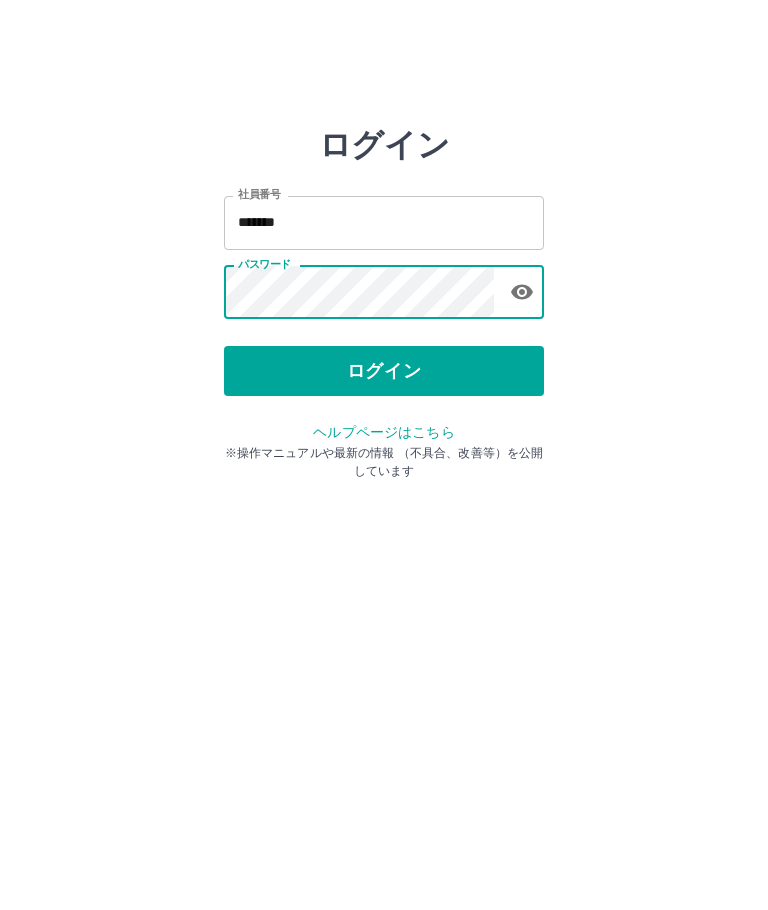 click on "ログイン" at bounding box center [384, 371] 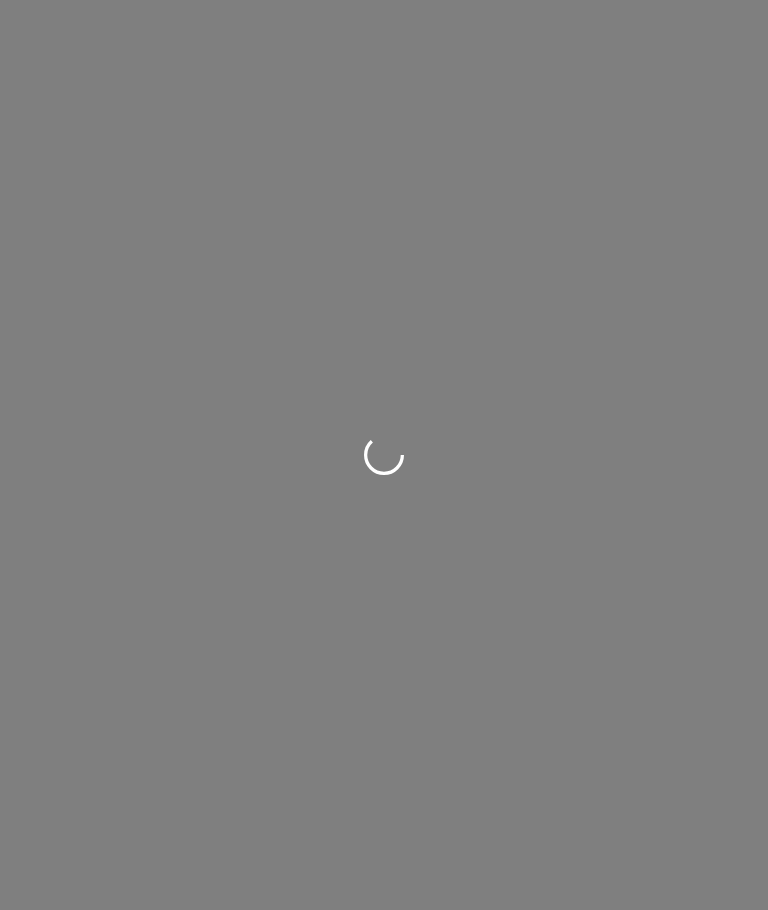 scroll, scrollTop: 0, scrollLeft: 0, axis: both 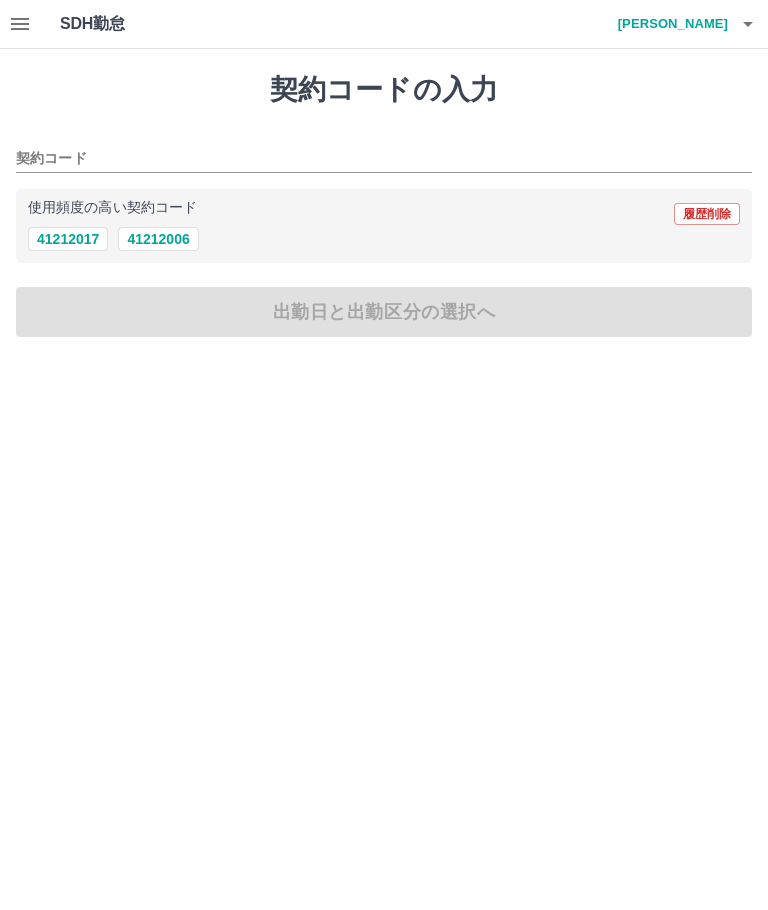 click on "41212006" at bounding box center (158, 239) 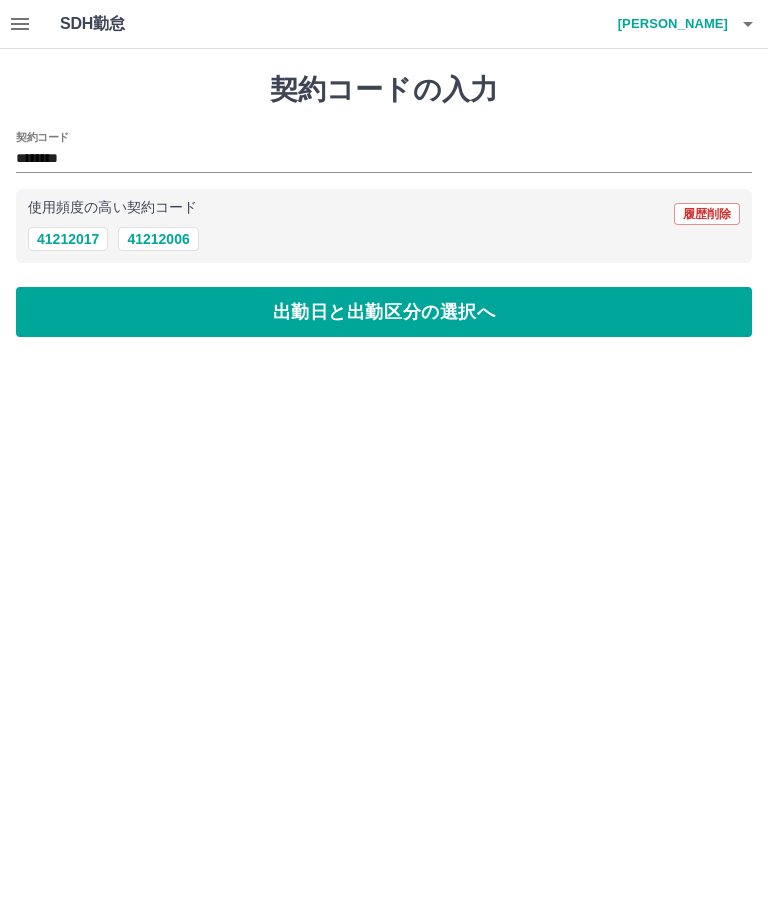 click on "出勤日と出勤区分の選択へ" at bounding box center [384, 312] 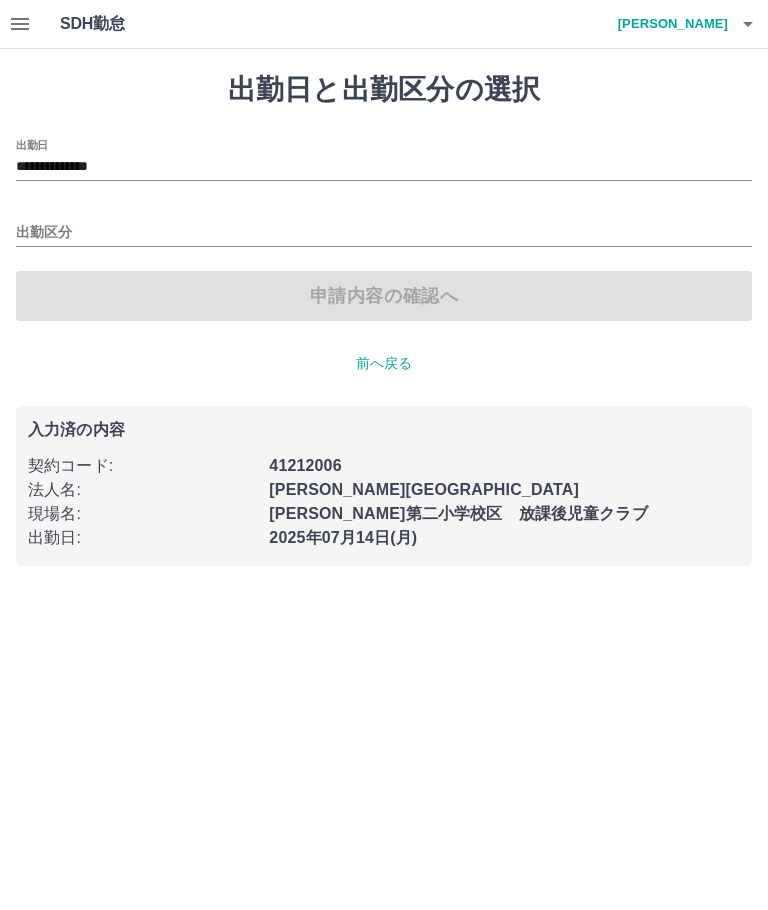 click on "出勤区分" at bounding box center (384, 233) 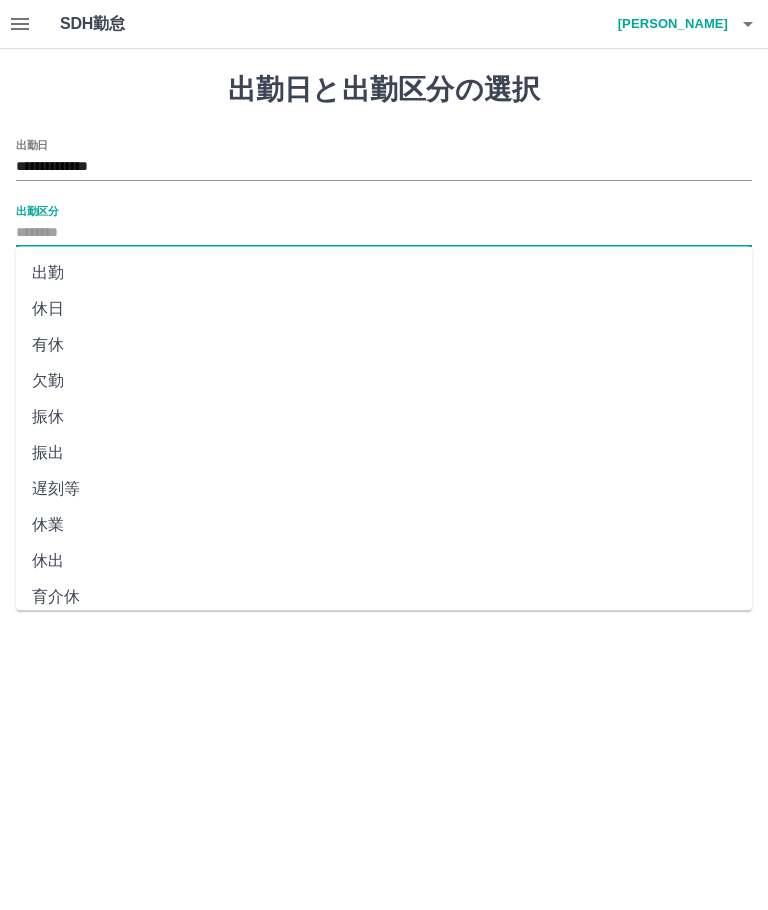 click on "出勤" at bounding box center (384, 273) 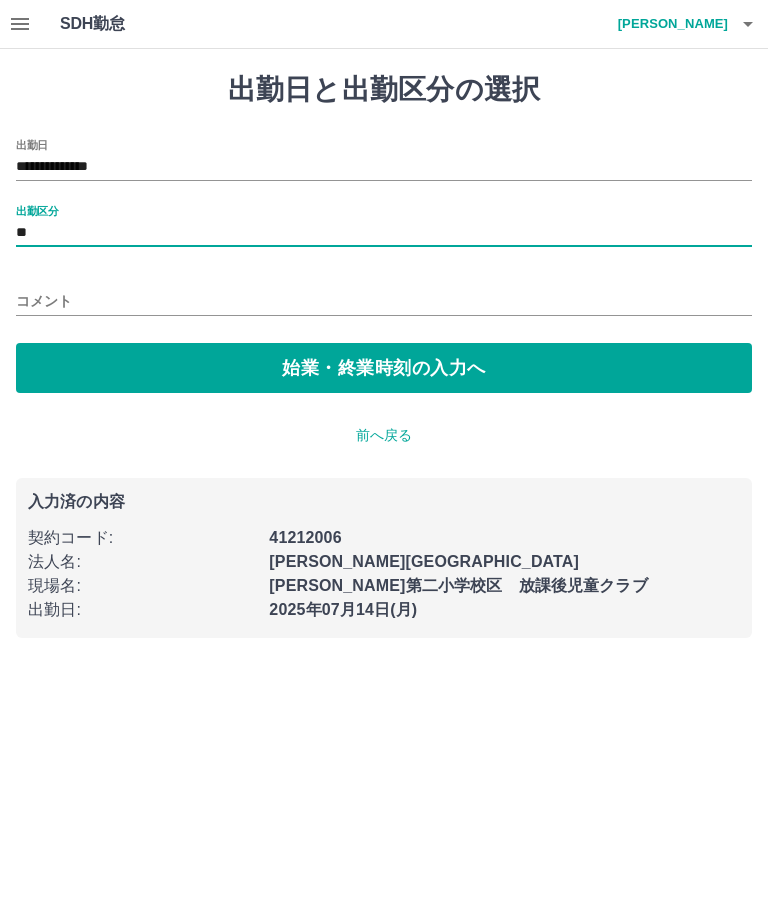click on "始業・終業時刻の入力へ" at bounding box center [384, 368] 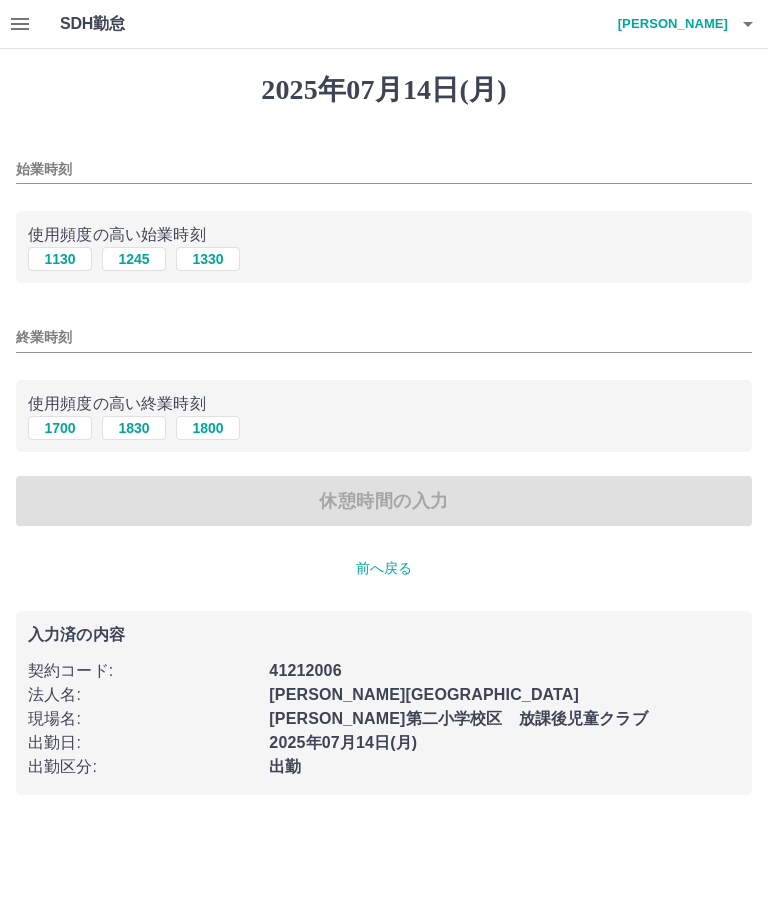 click on "1130" at bounding box center [60, 259] 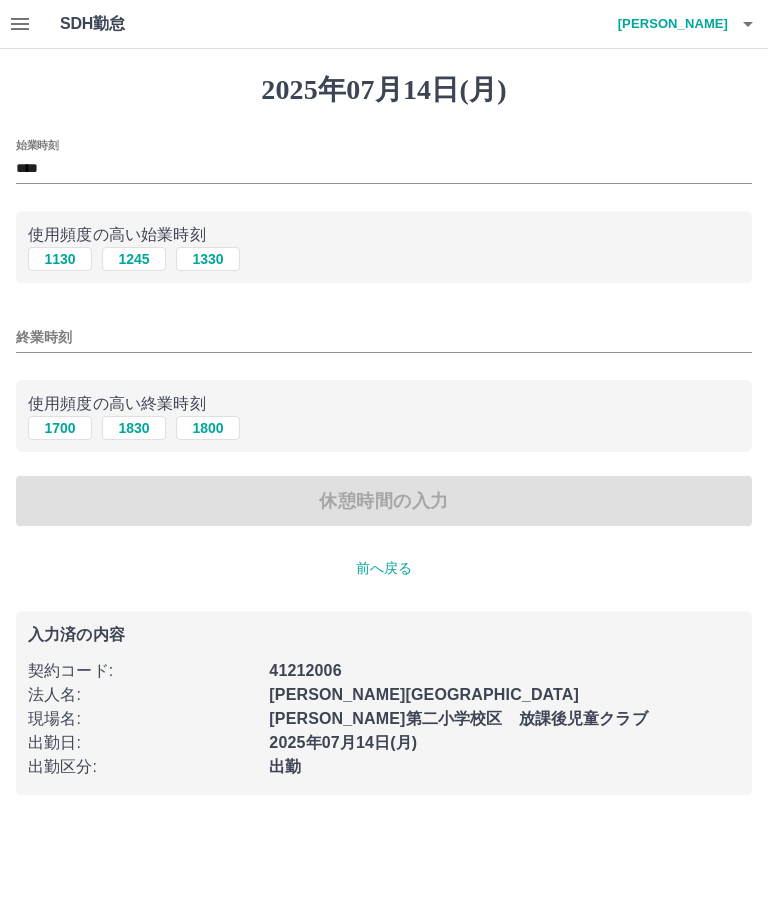 click on "1830" at bounding box center [134, 428] 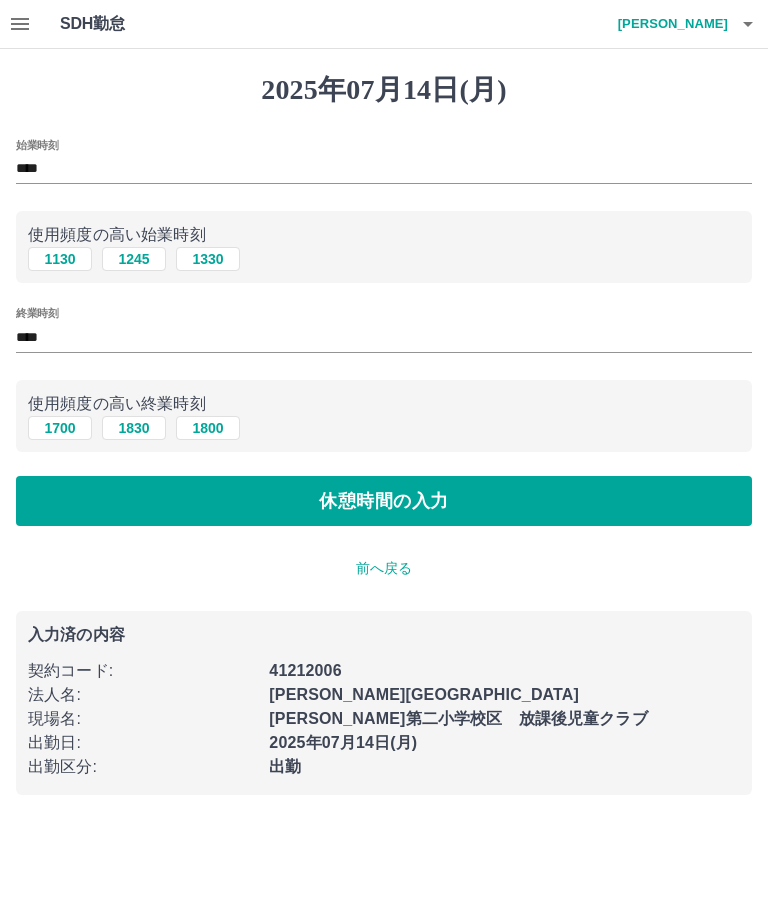 click on "休憩時間の入力" at bounding box center (384, 501) 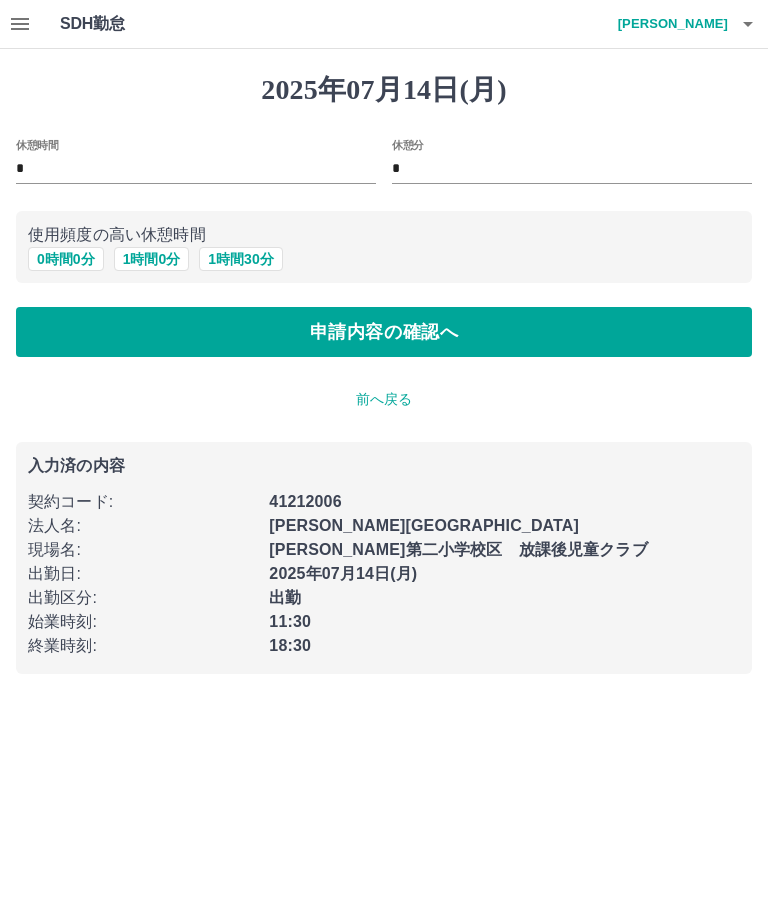 click on "1 時間 0 分" at bounding box center [152, 259] 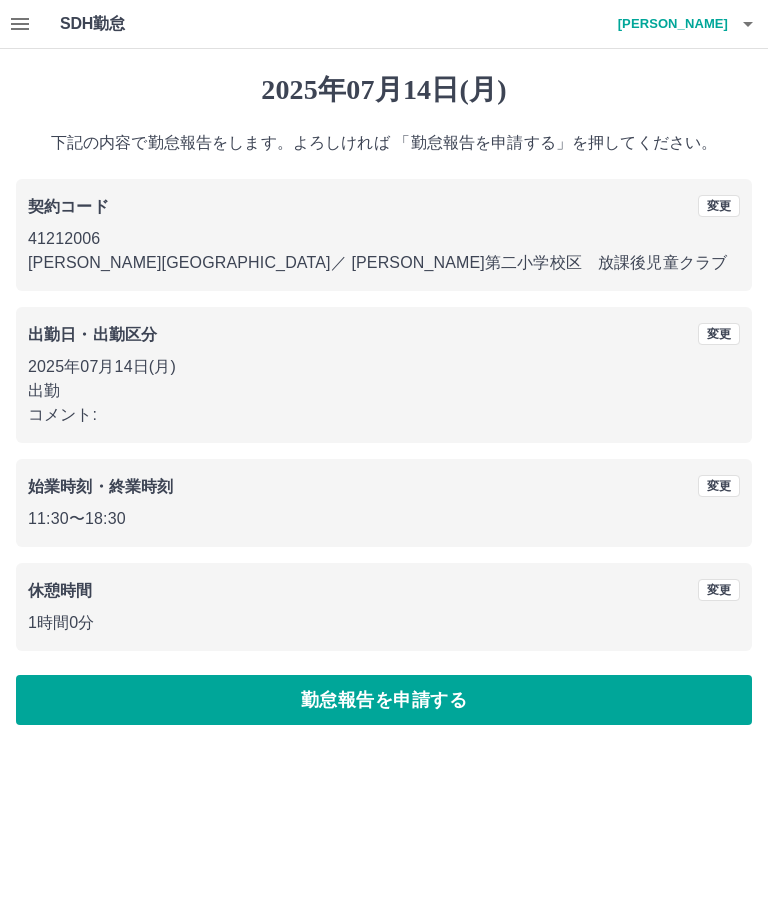 click on "勤怠報告を申請する" at bounding box center (384, 700) 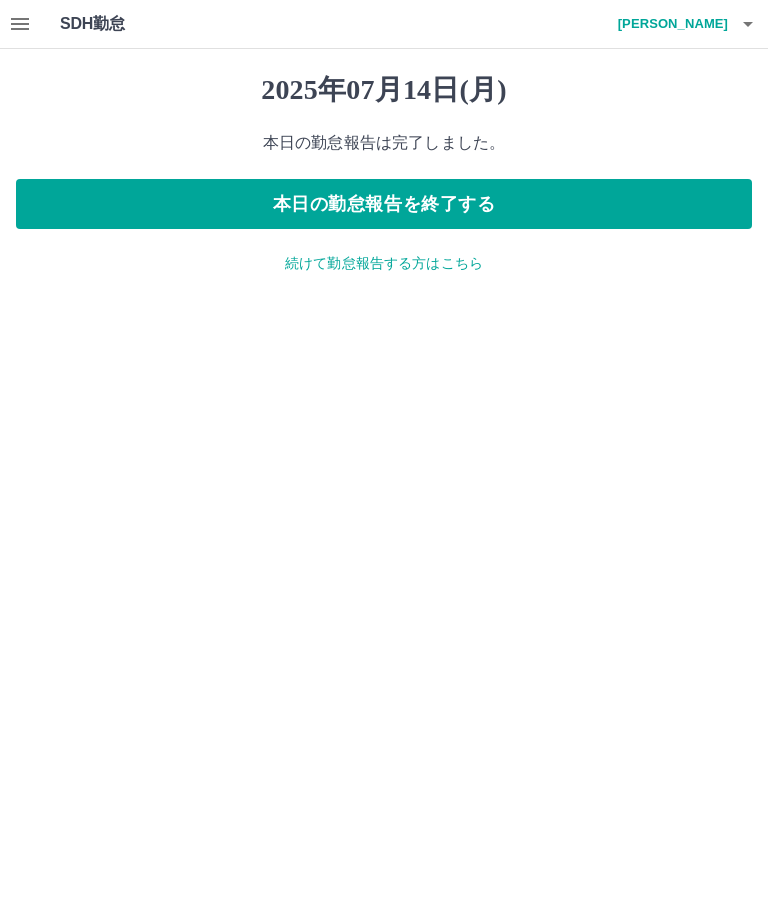 click on "続けて勤怠報告する方はこちら" at bounding box center [384, 263] 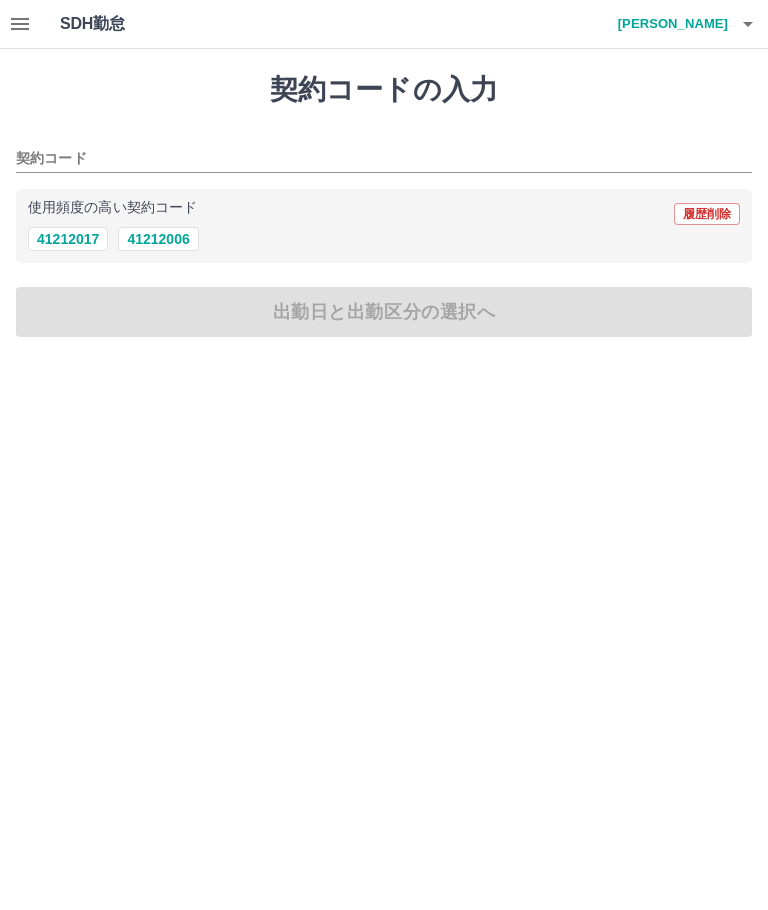 click on "41212006" at bounding box center (158, 239) 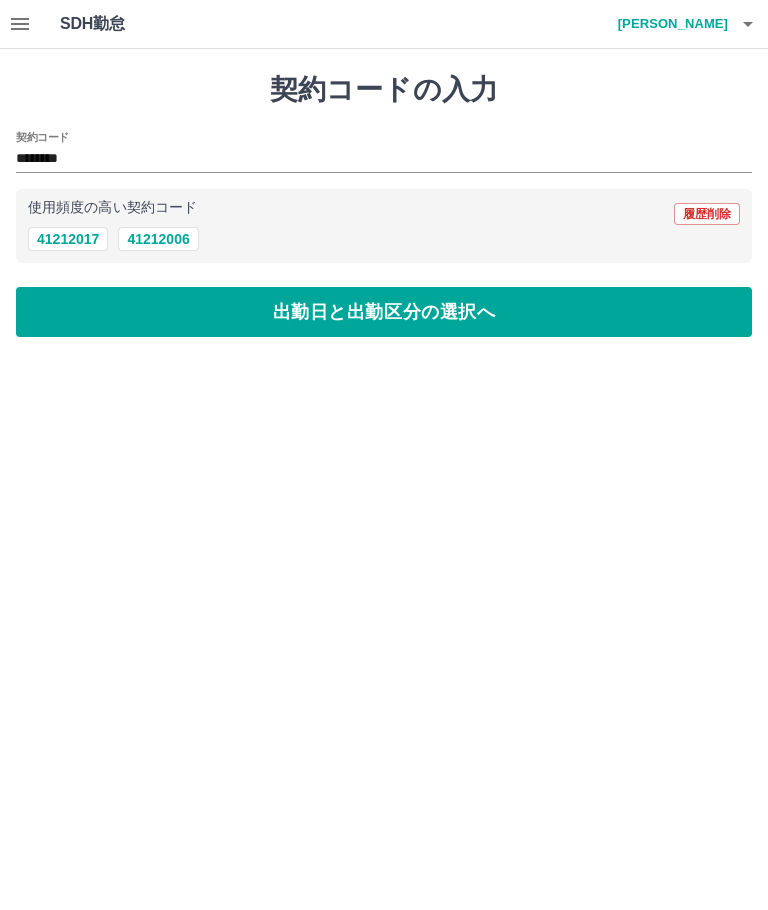 click on "出勤日と出勤区分の選択へ" at bounding box center [384, 312] 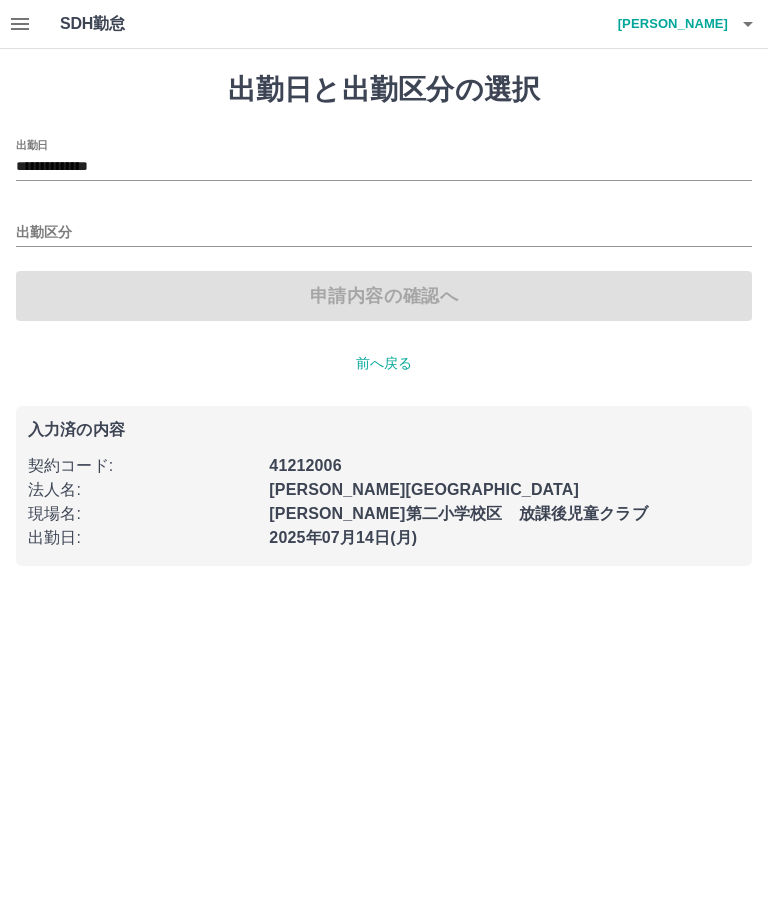 click on "**********" at bounding box center [384, 167] 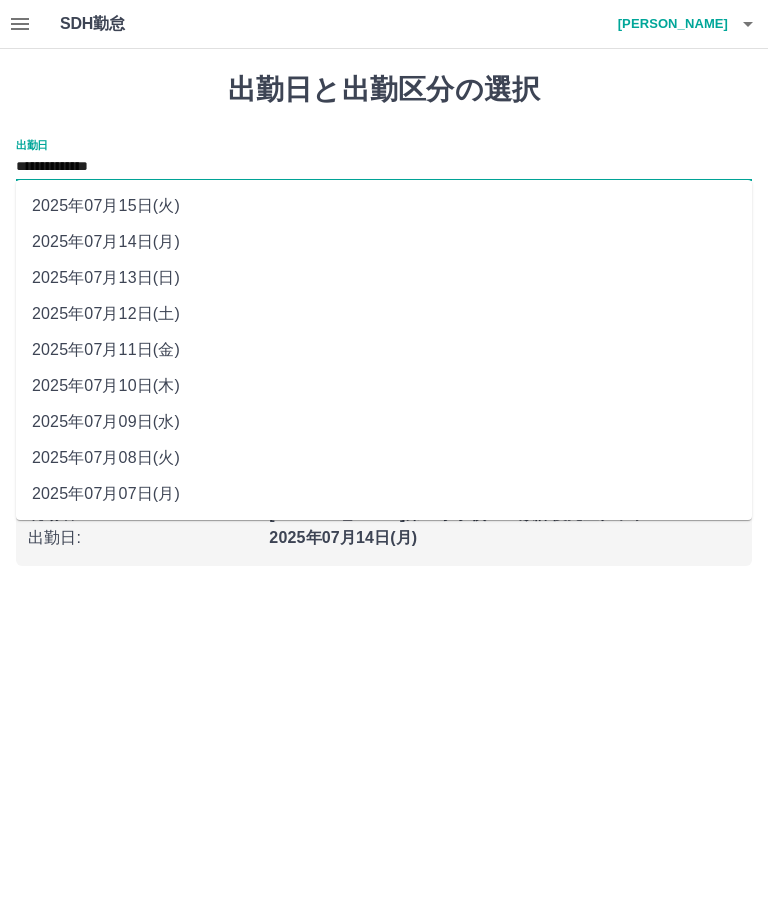click on "2025年07月13日(日)" at bounding box center [384, 278] 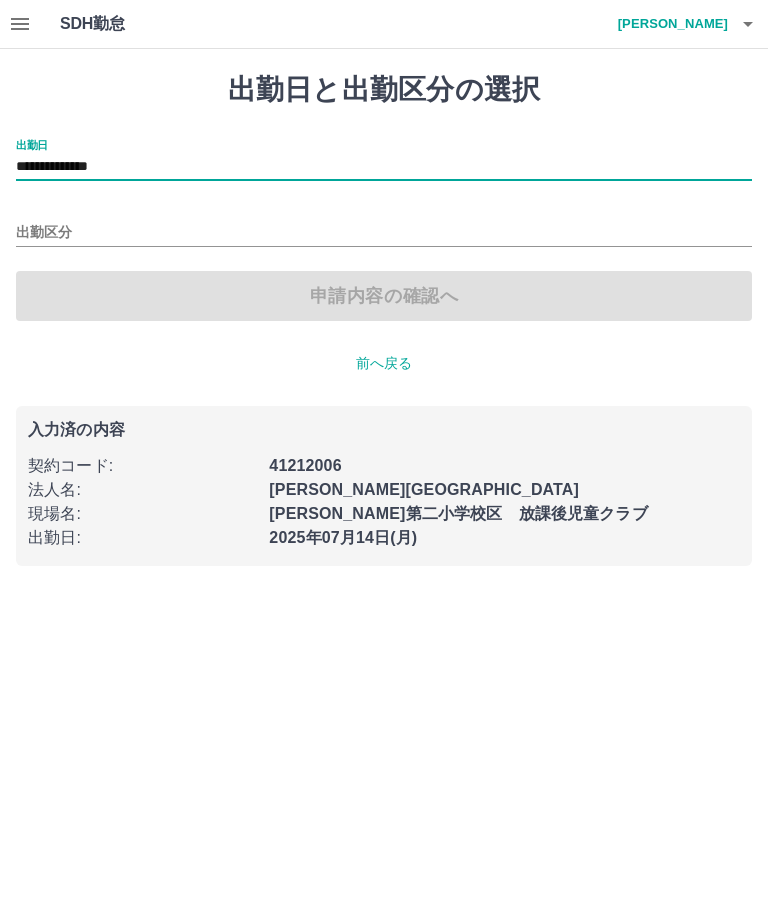 click on "出勤区分" at bounding box center (384, 233) 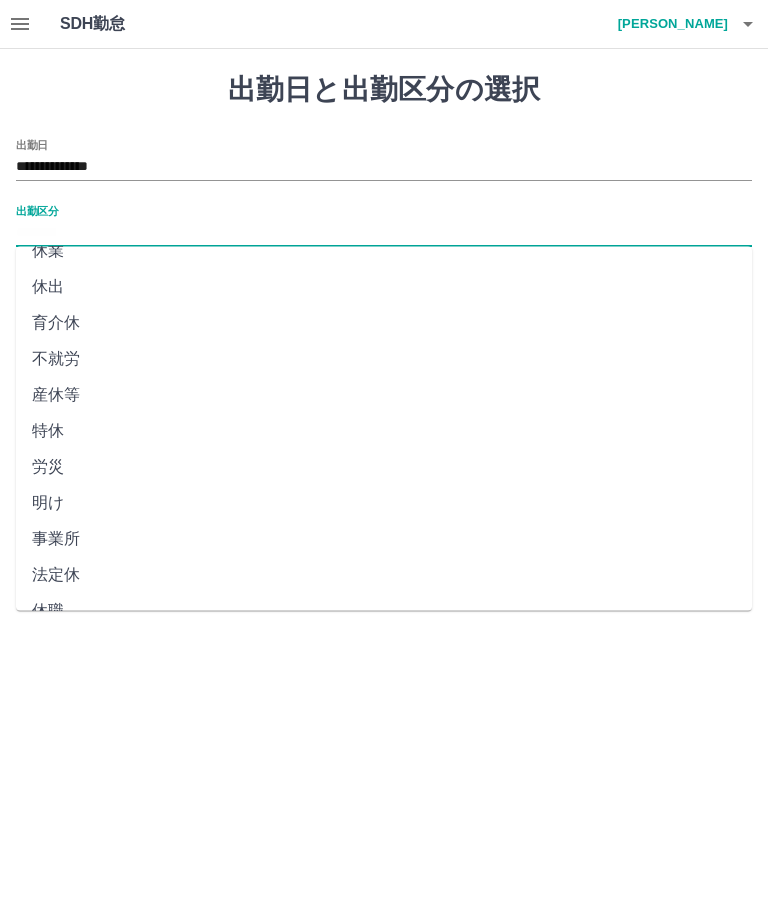 scroll, scrollTop: 272, scrollLeft: 0, axis: vertical 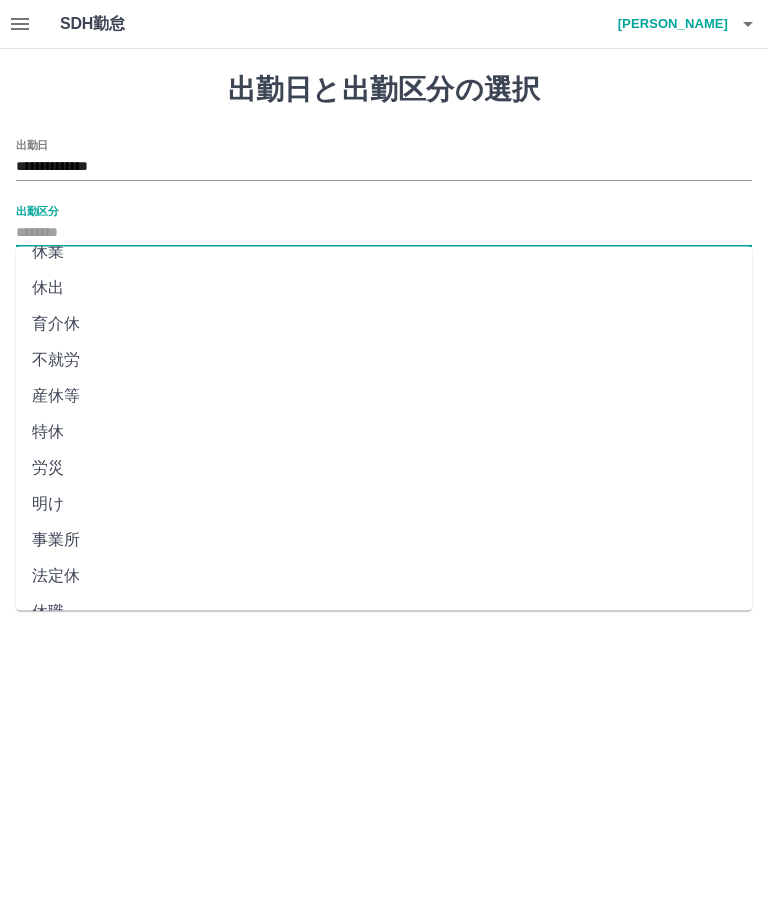 click on "法定休" at bounding box center [384, 577] 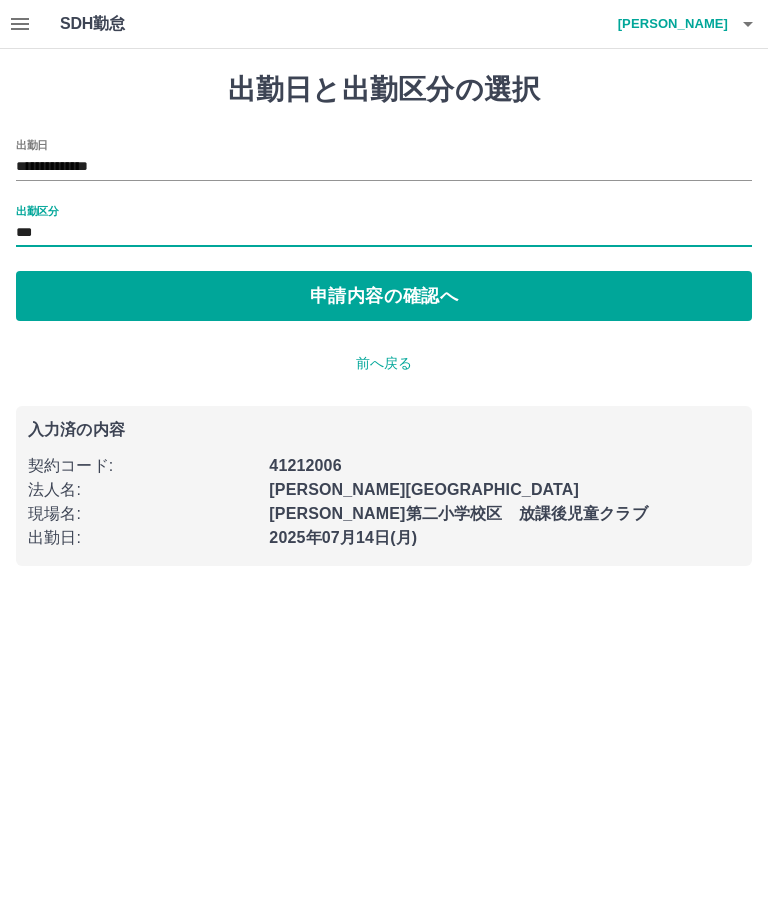 click on "申請内容の確認へ" at bounding box center (384, 296) 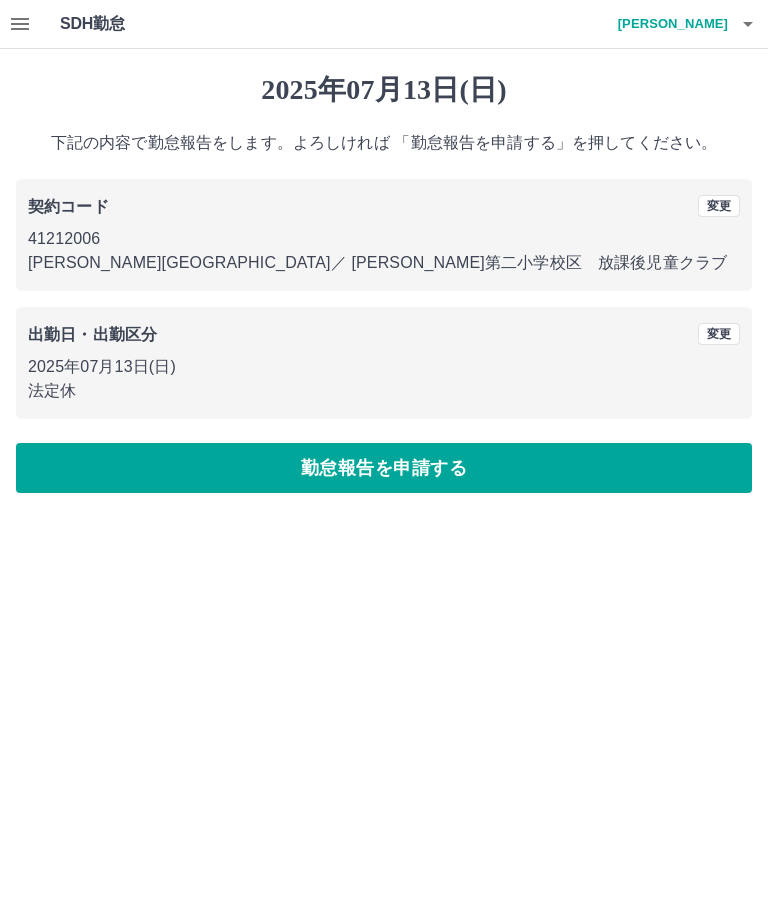 click on "2025年07月13日(日) 下記の内容で勤怠報告をします。よろしければ 「勤怠報告を申請する」を押してください。 契約コード 変更 41212006 島田市  ／   島田第二小学校区　放課後児童クラブ 出勤日・出勤区分 変更 2025年07月13日(日) 法定休 勤怠報告を申請する" at bounding box center [384, 283] 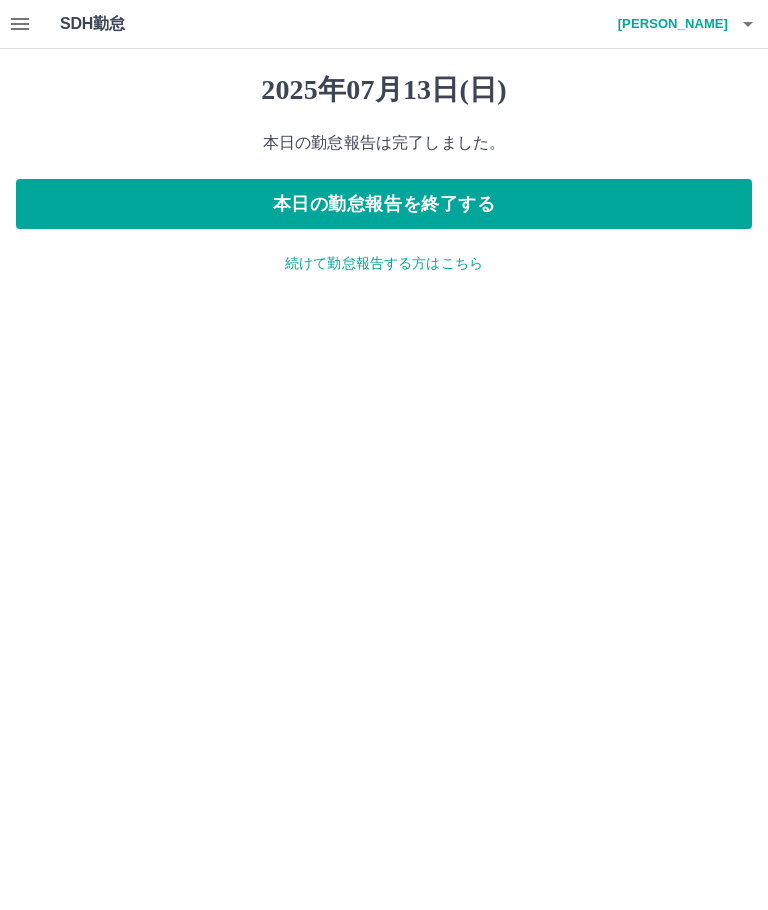 click on "2025年07月13日(日) 本日の勤怠報告は完了しました。 本日の勤怠報告を終了する 続けて勤怠報告する方はこちら" at bounding box center (384, 173) 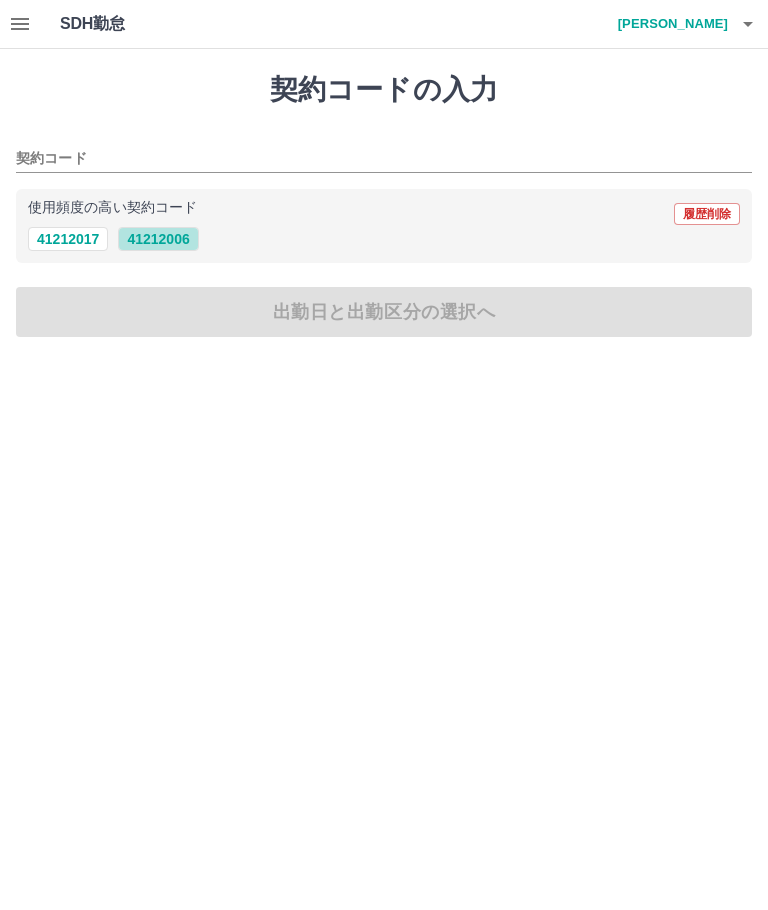 click on "41212006" at bounding box center (158, 239) 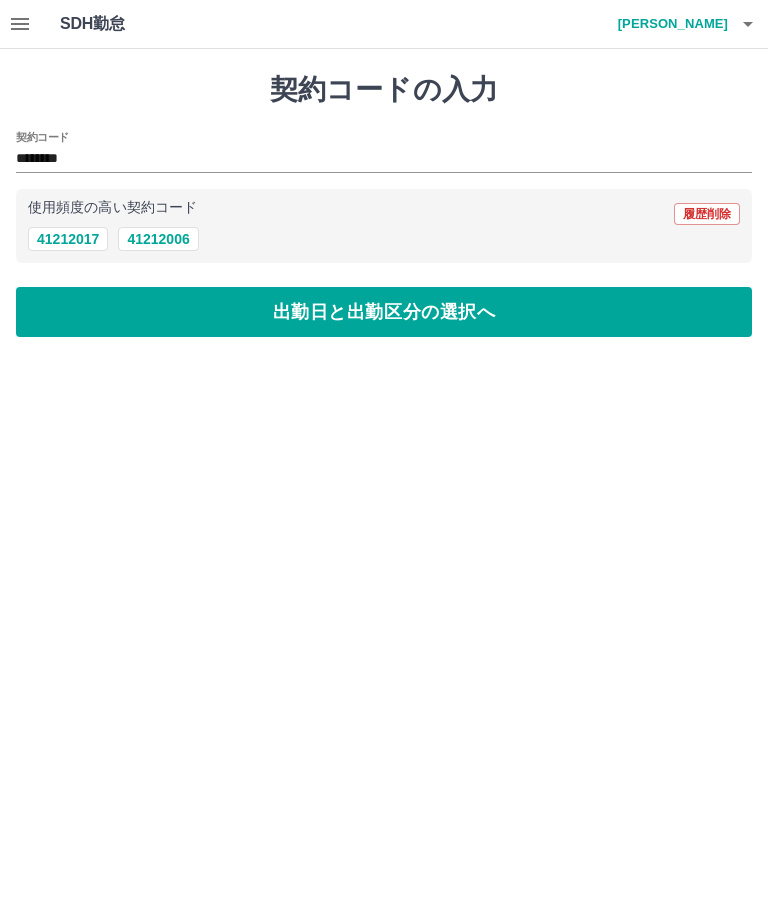 click on "出勤日と出勤区分の選択へ" at bounding box center (384, 312) 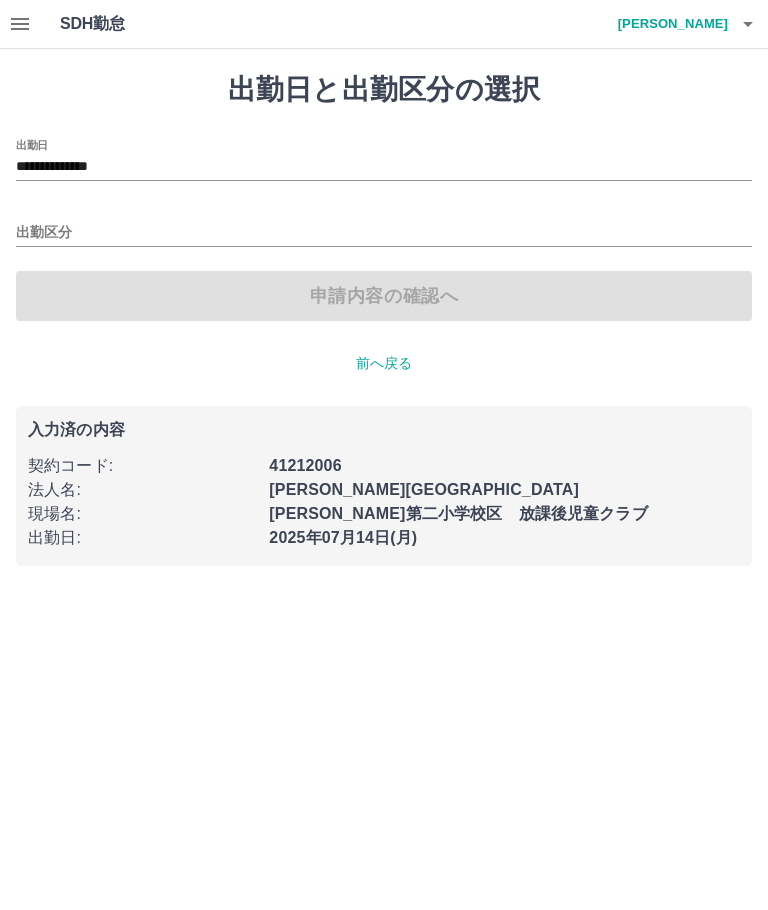 click on "**********" at bounding box center [384, 167] 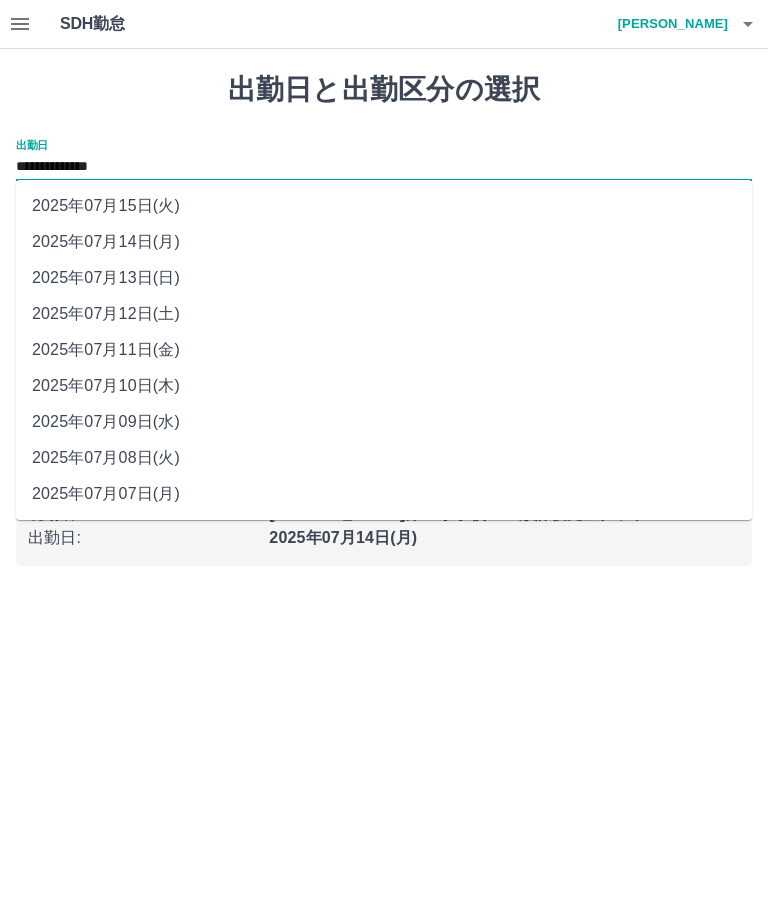click on "2025年07月12日(土)" at bounding box center [384, 314] 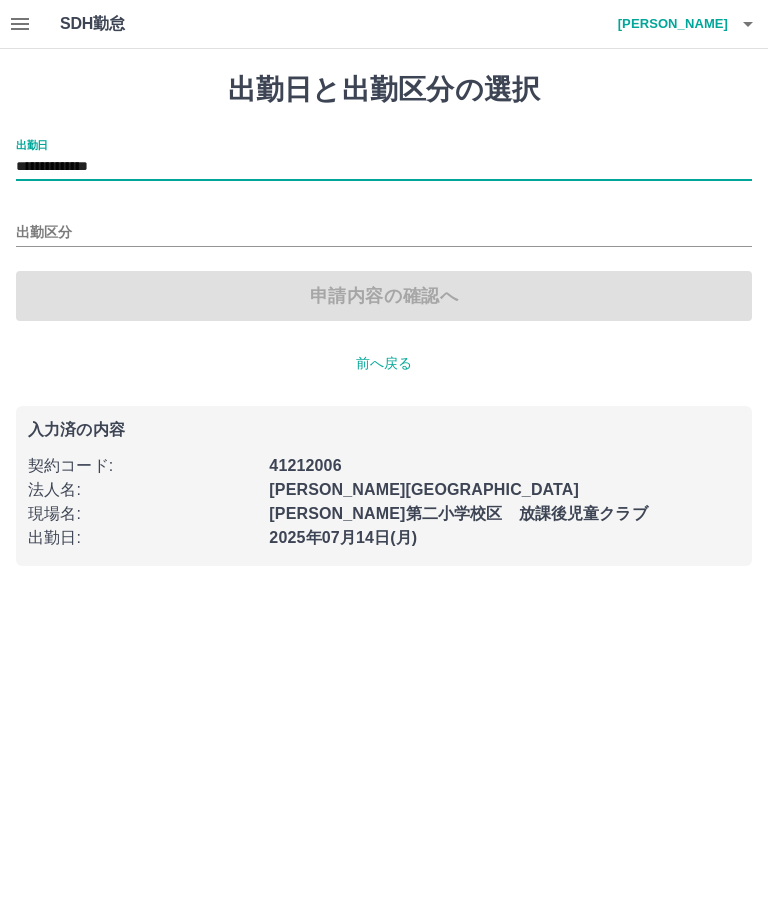 click on "出勤区分" at bounding box center [384, 233] 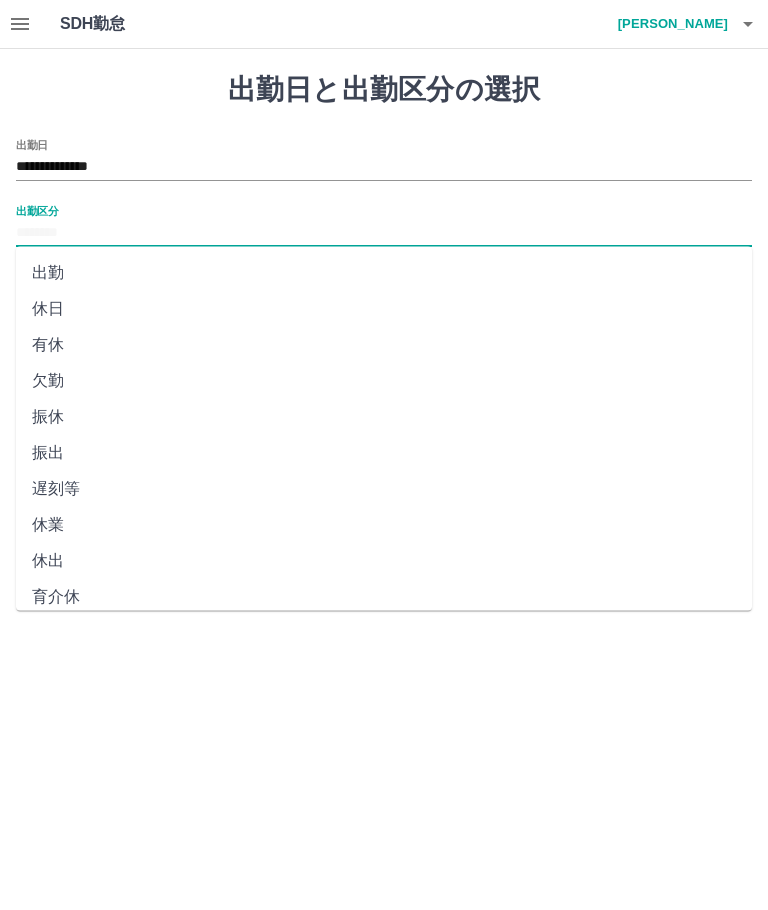 click on "休日" at bounding box center (384, 309) 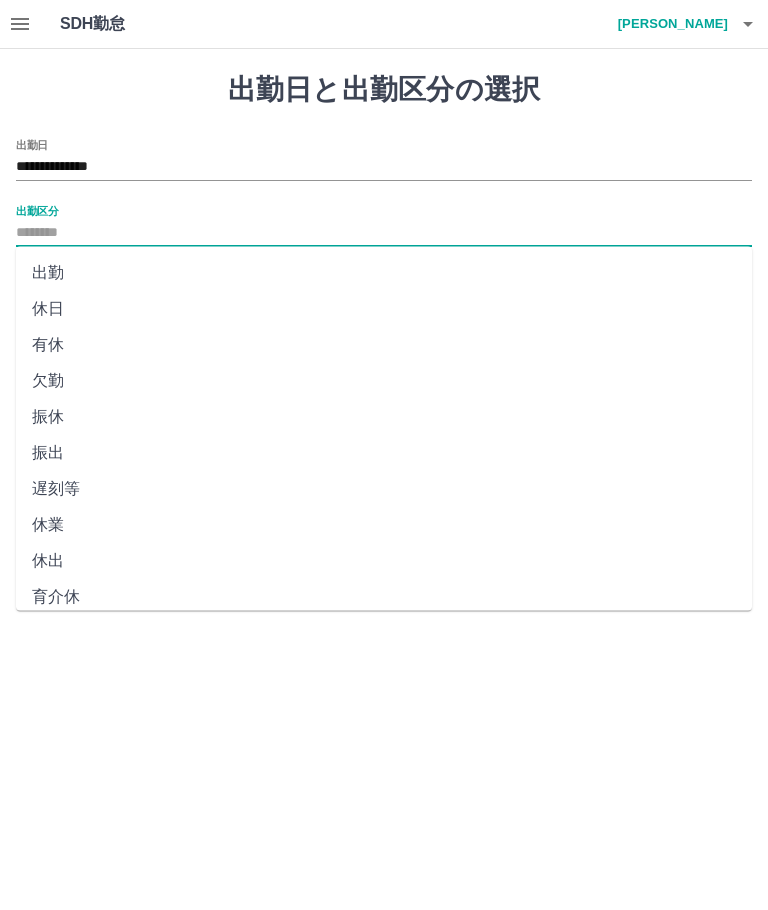type on "**" 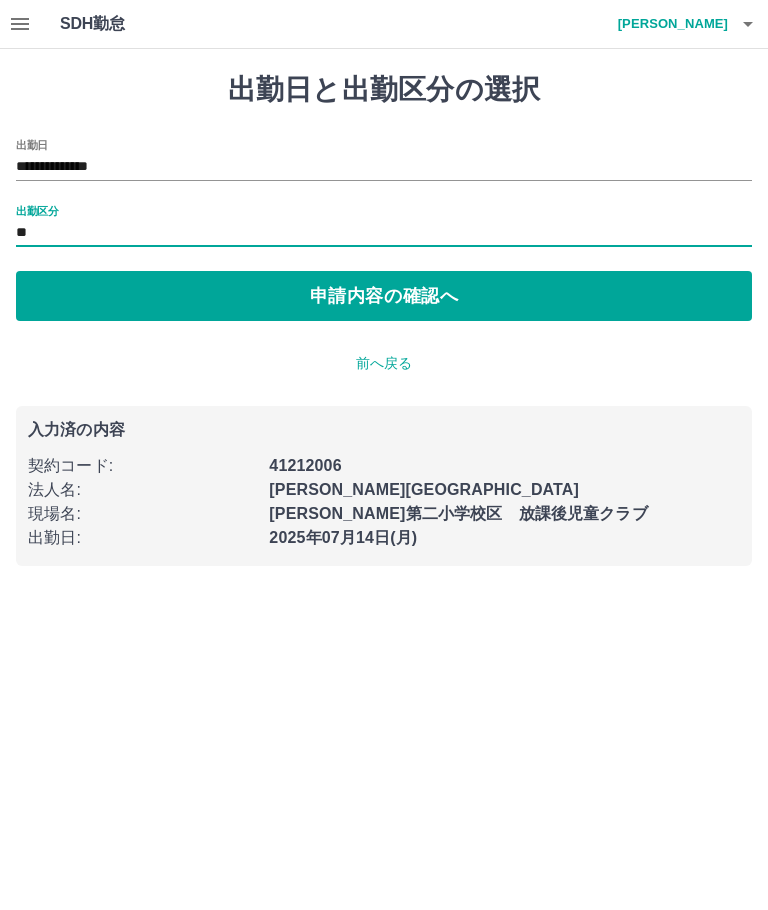 click on "申請内容の確認へ" at bounding box center (384, 296) 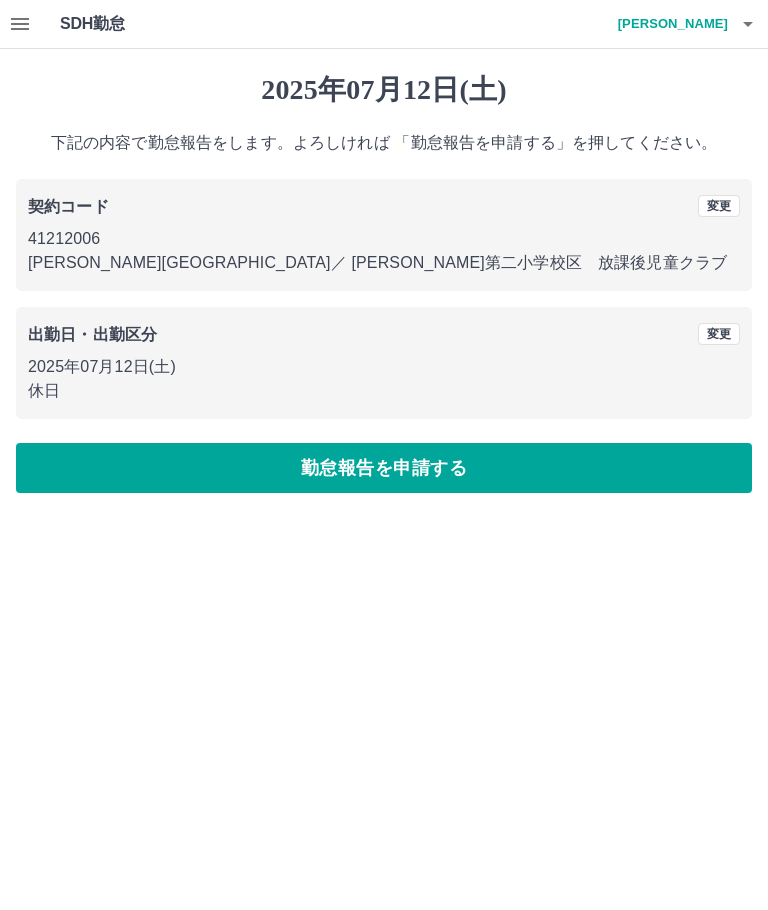 click on "勤怠報告を申請する" at bounding box center (384, 468) 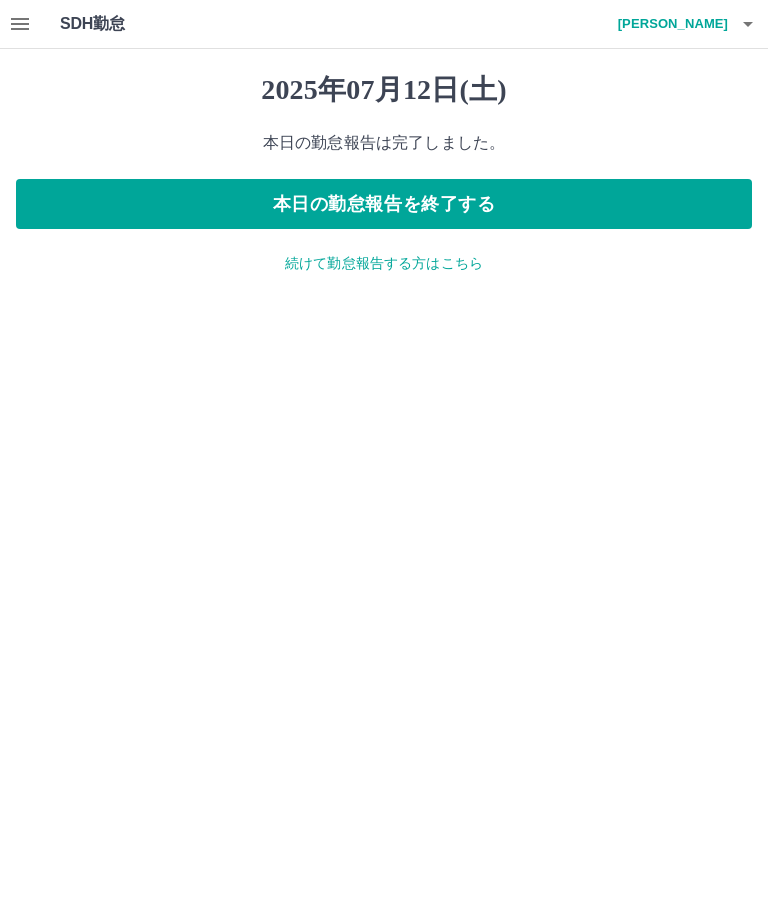 click on "本日の勤怠報告を終了する" at bounding box center (384, 204) 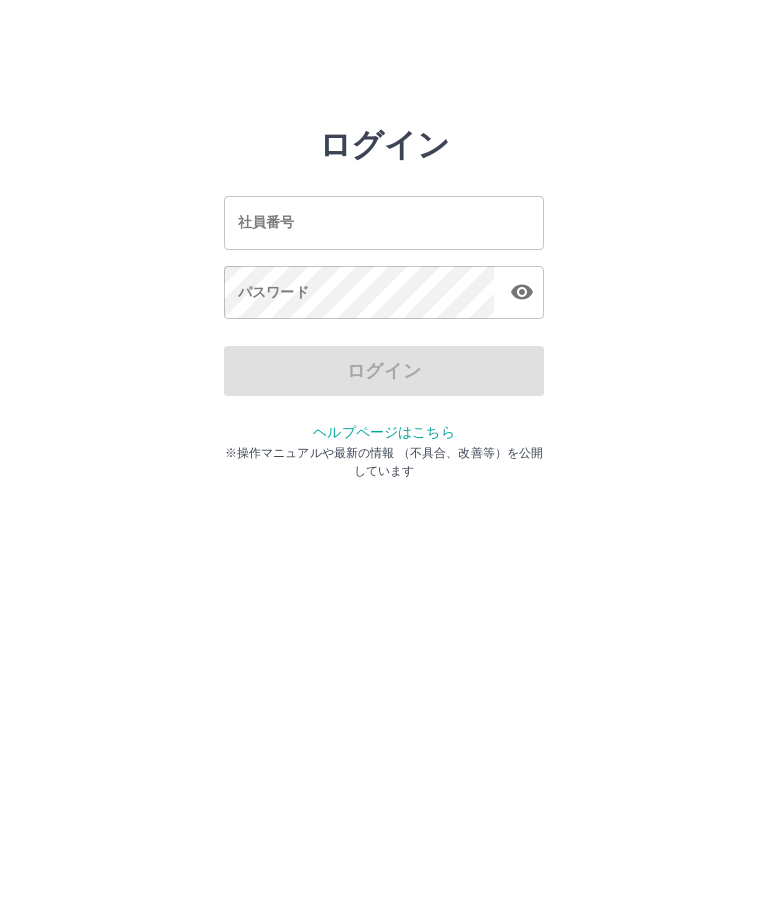 scroll, scrollTop: 0, scrollLeft: 0, axis: both 